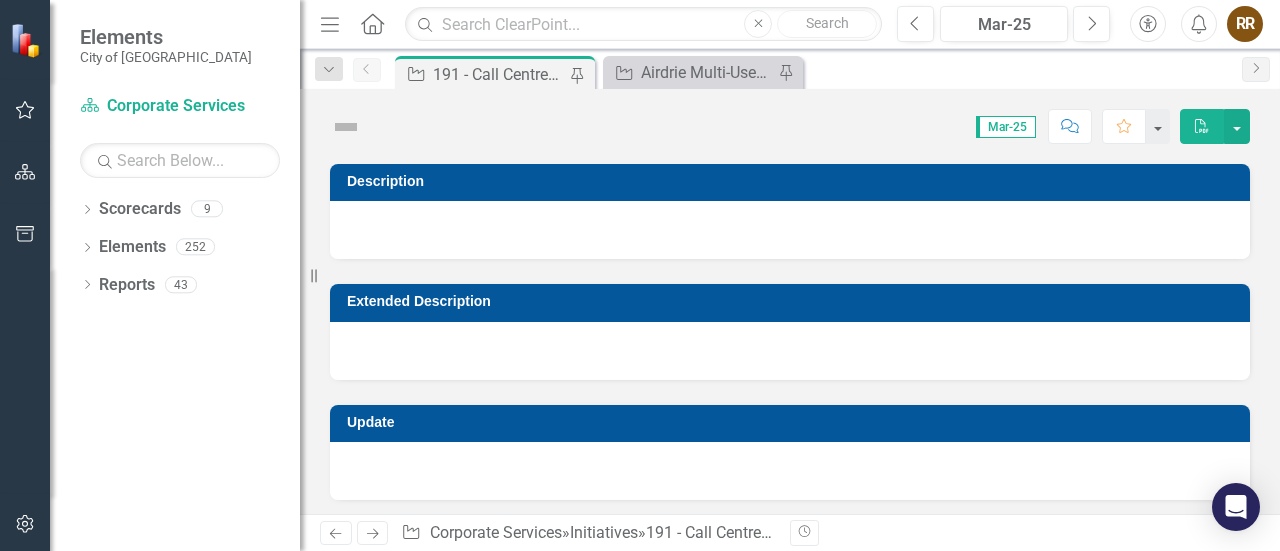 scroll, scrollTop: 0, scrollLeft: 0, axis: both 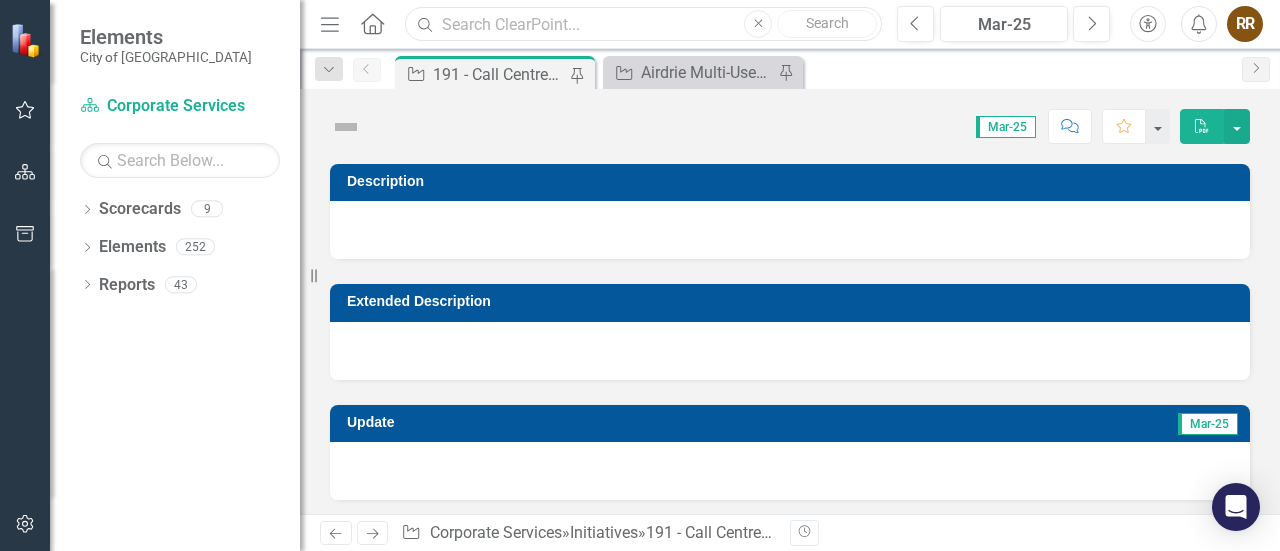 click at bounding box center (643, 24) 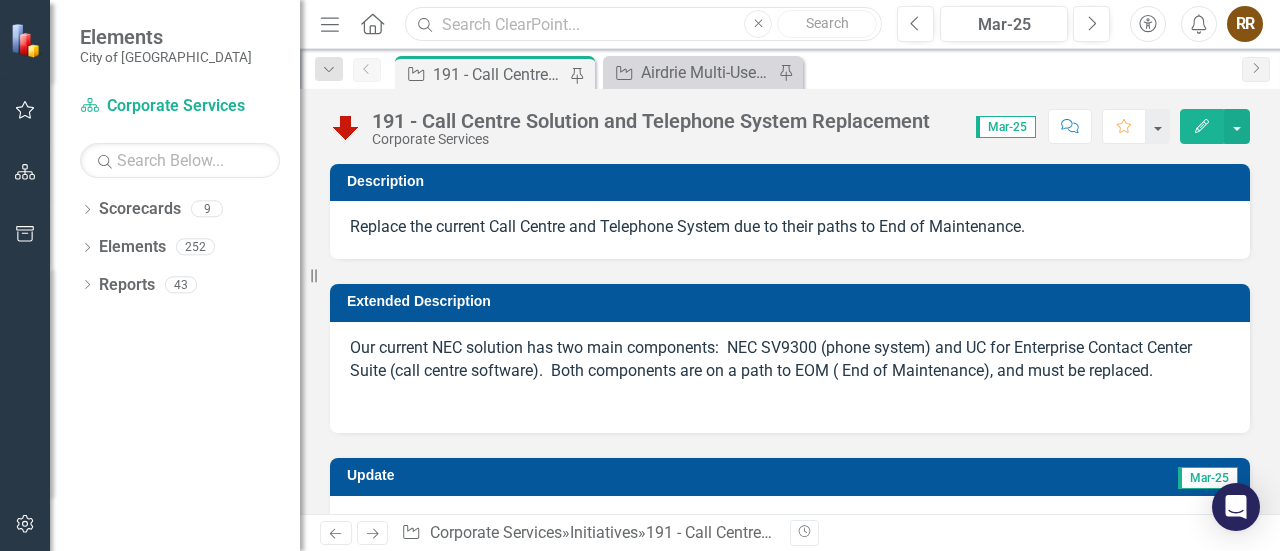 type on "F" 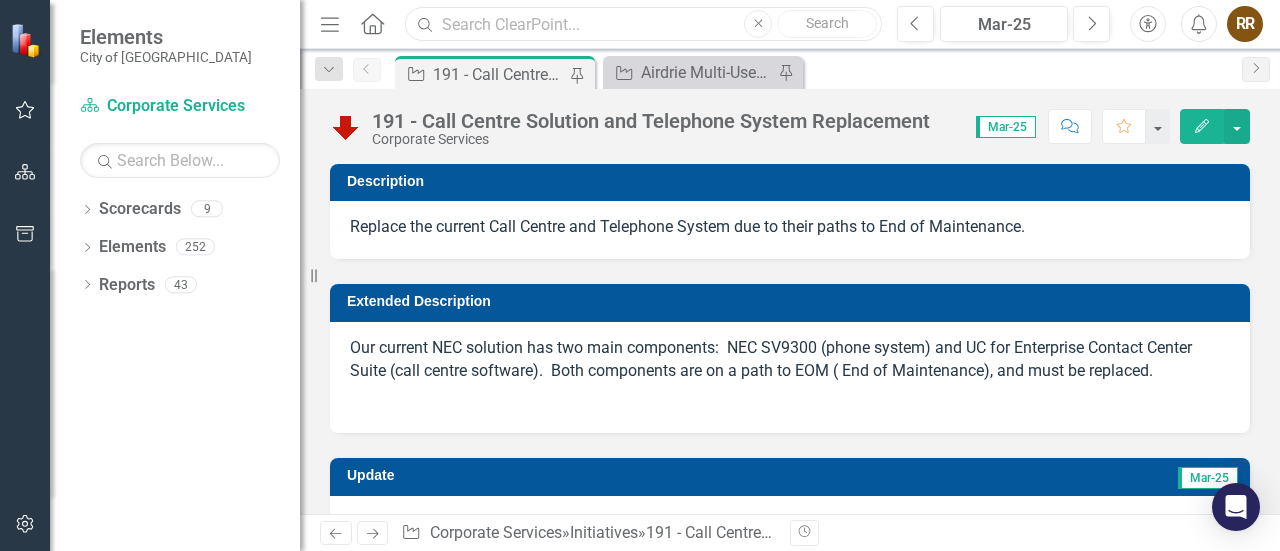 checkbox on "true" 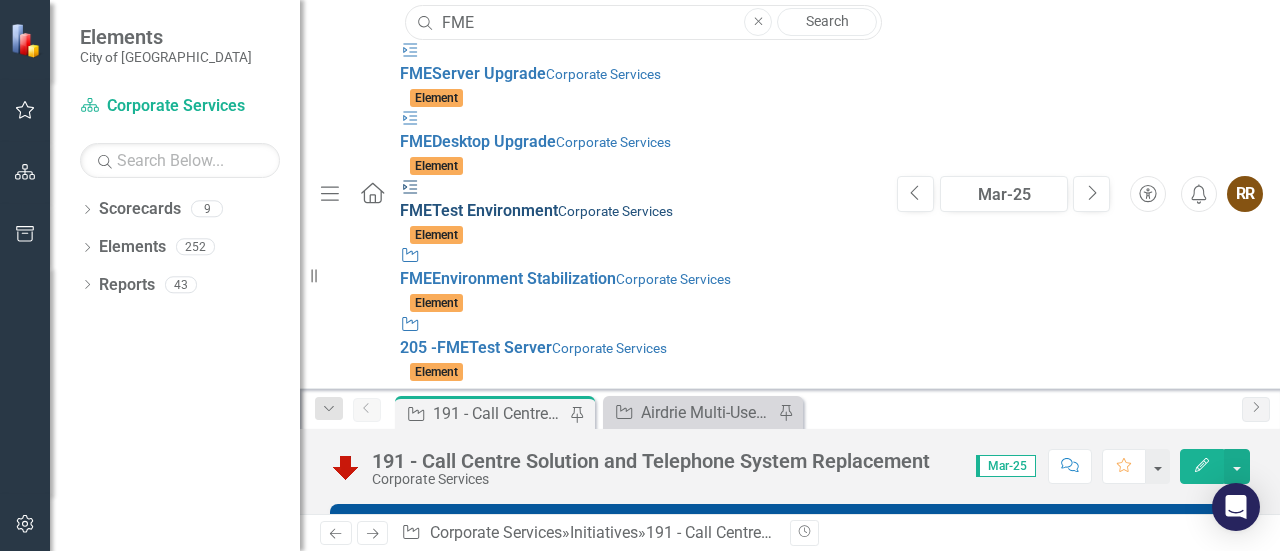 type on "FME" 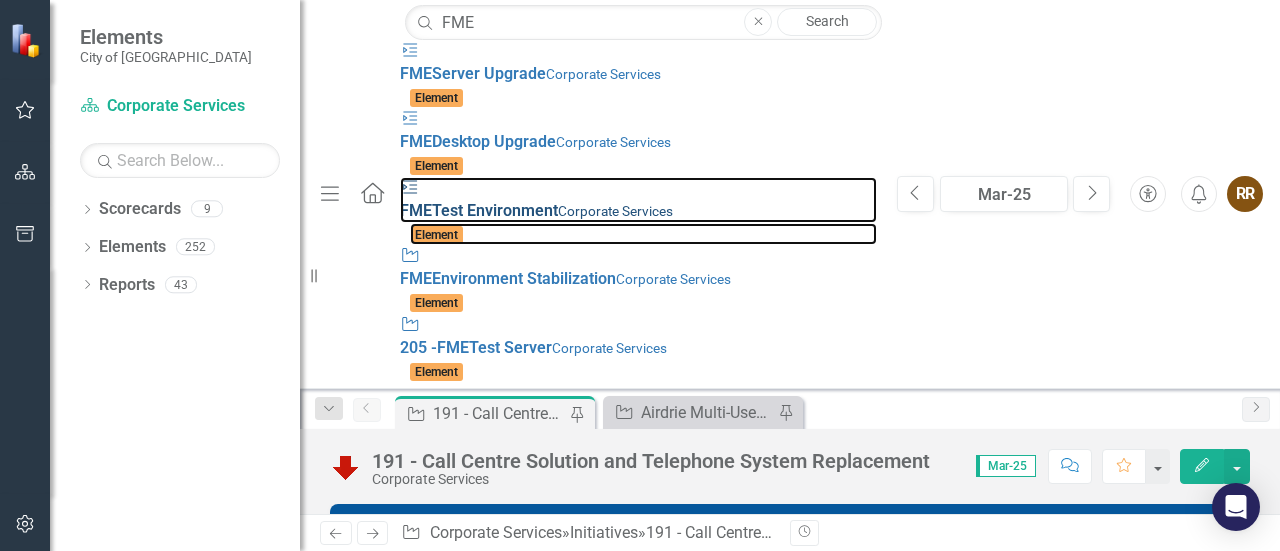 drag, startPoint x: 456, startPoint y: 160, endPoint x: 252, endPoint y: 159, distance: 204.00246 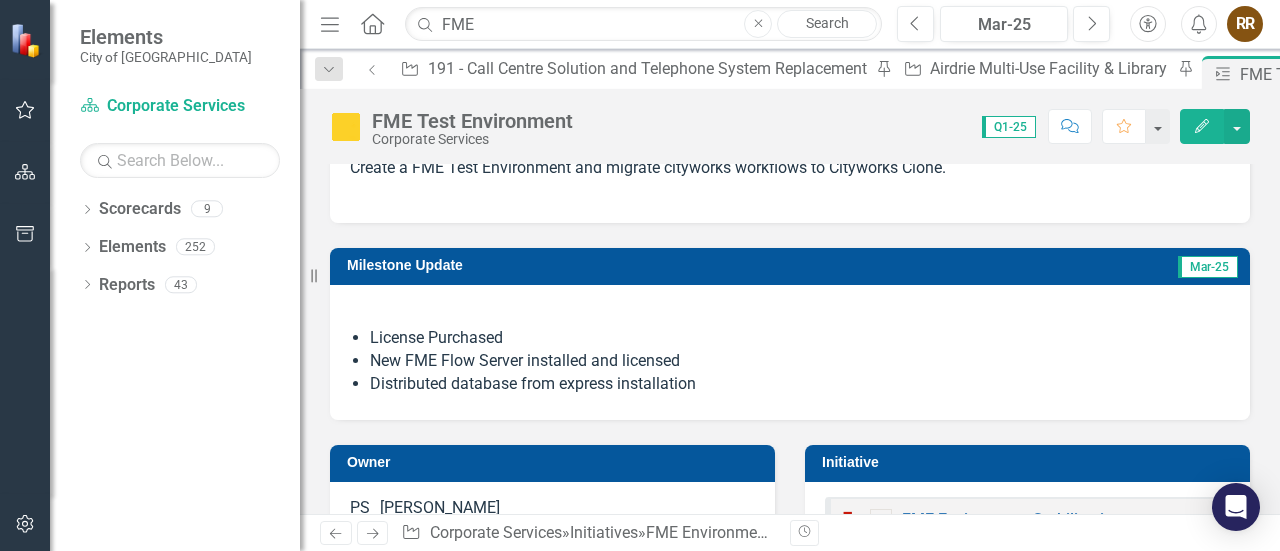 scroll, scrollTop: 0, scrollLeft: 0, axis: both 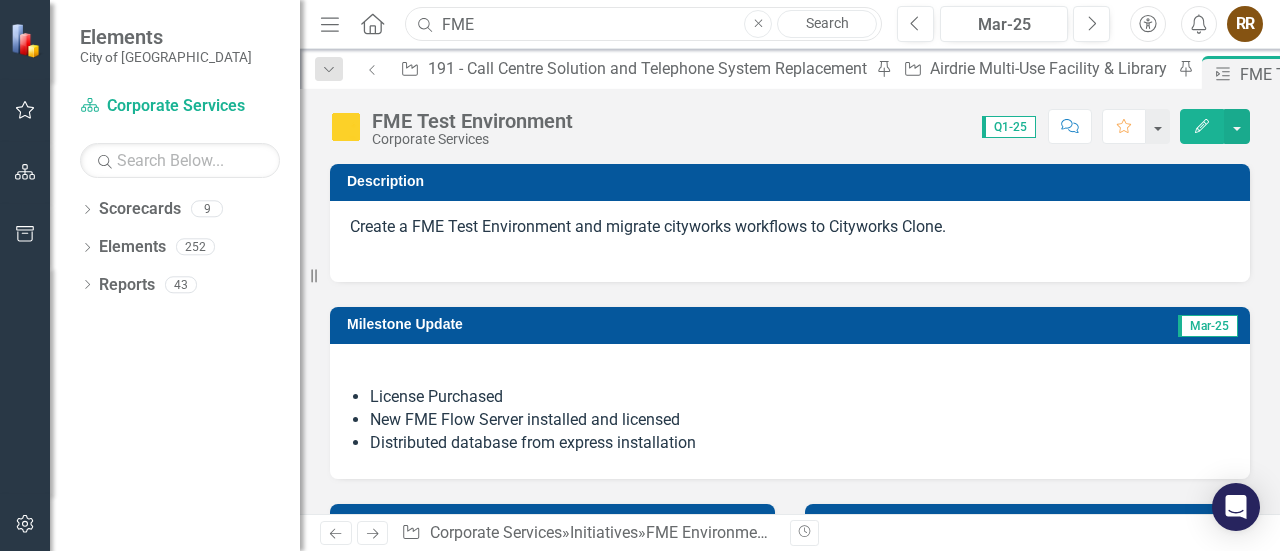 click on "FME" at bounding box center [643, 24] 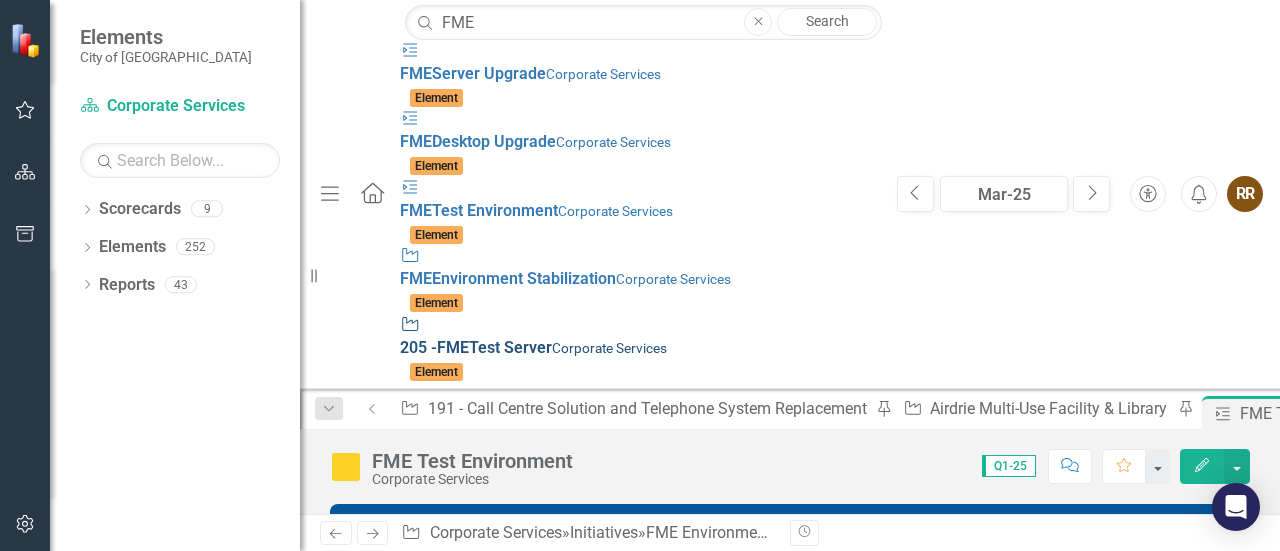 click on "205 -  FME  Test Server" at bounding box center (476, 347) 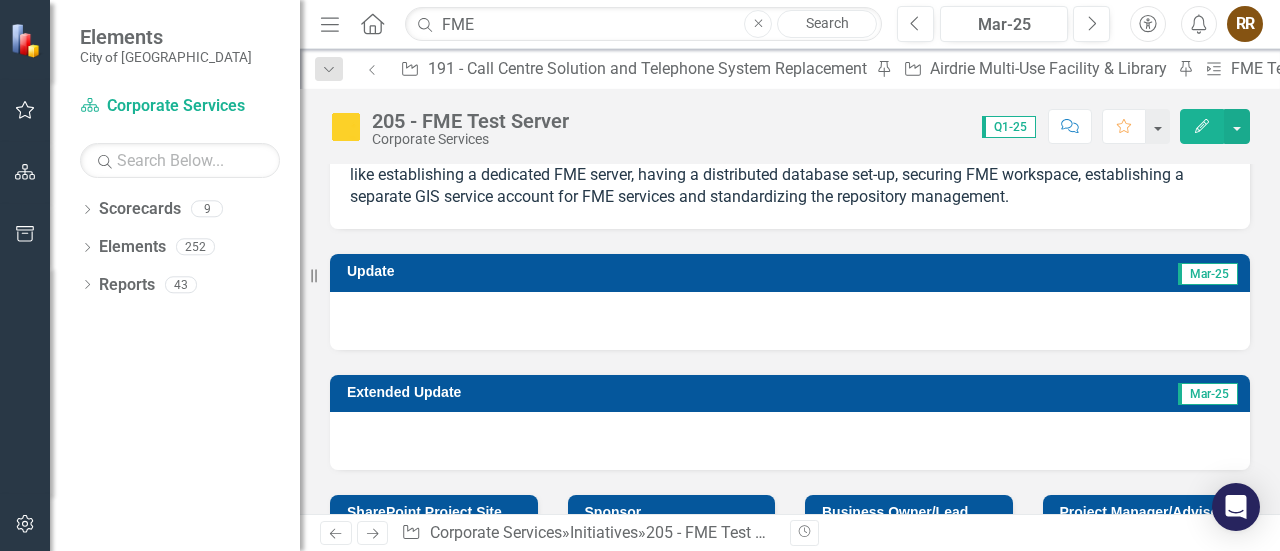 scroll, scrollTop: 197, scrollLeft: 0, axis: vertical 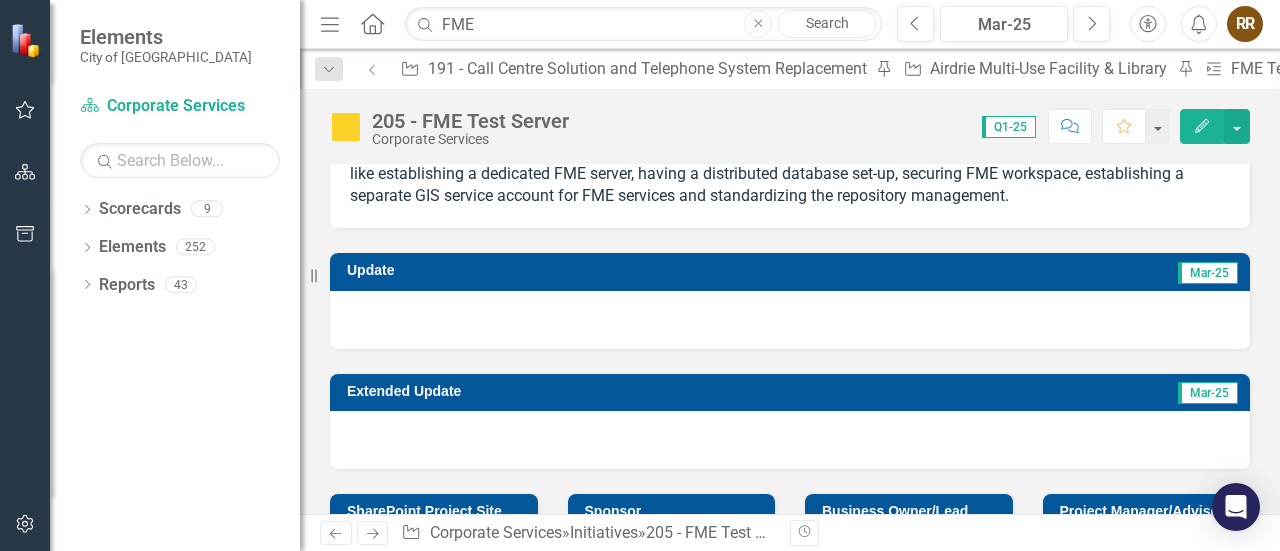 click on "Edit" at bounding box center [1202, 126] 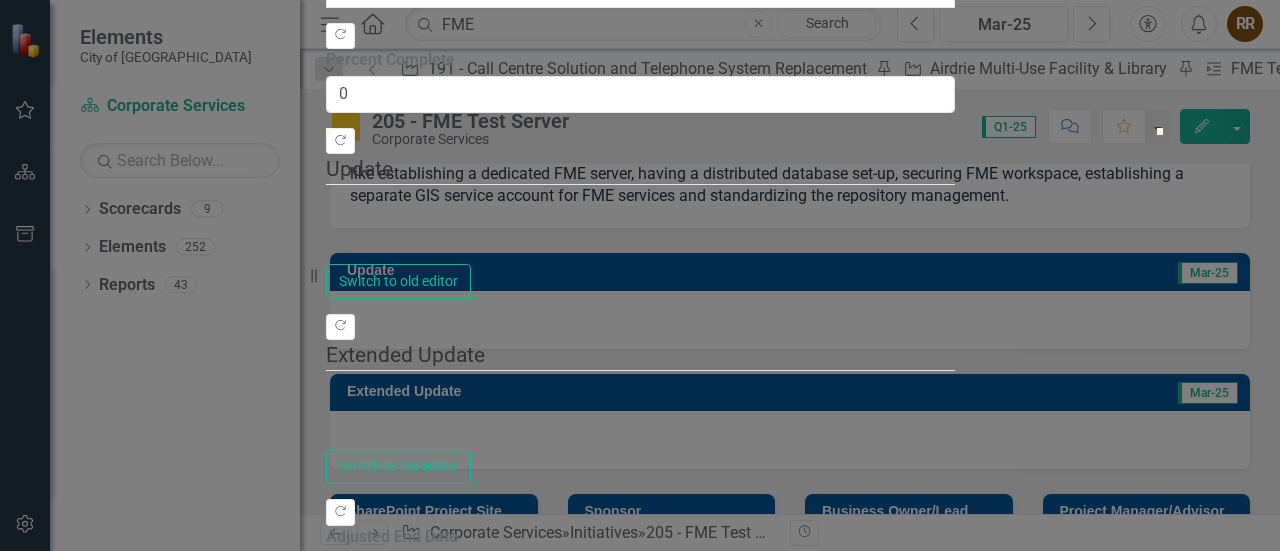 drag, startPoint x: 400, startPoint y: 249, endPoint x: 529, endPoint y: 265, distance: 129.98846 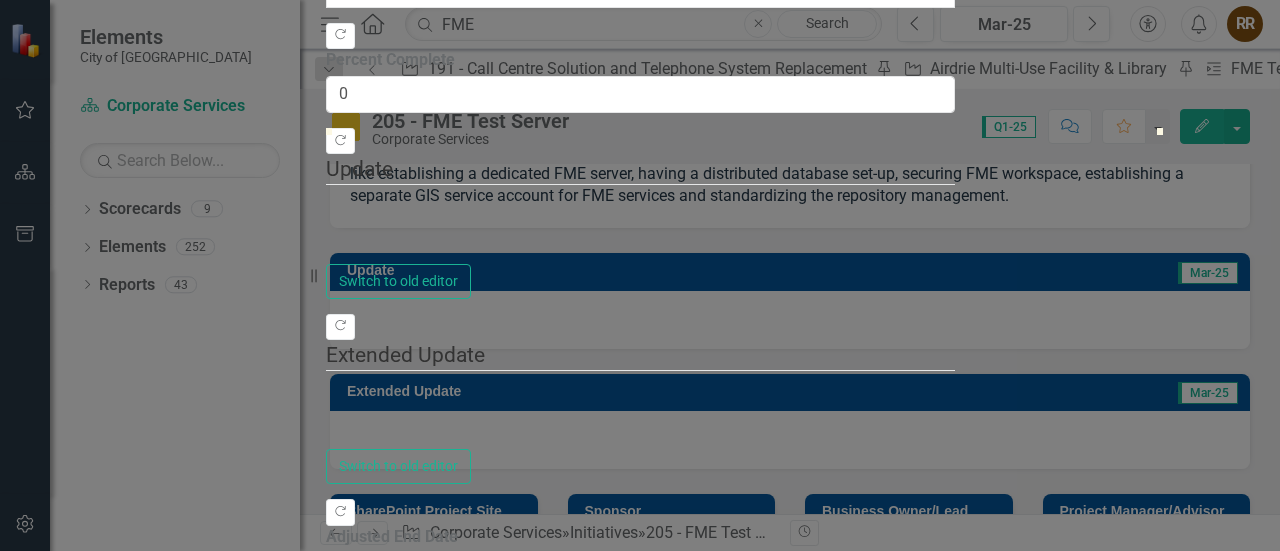 click at bounding box center (640, 128) 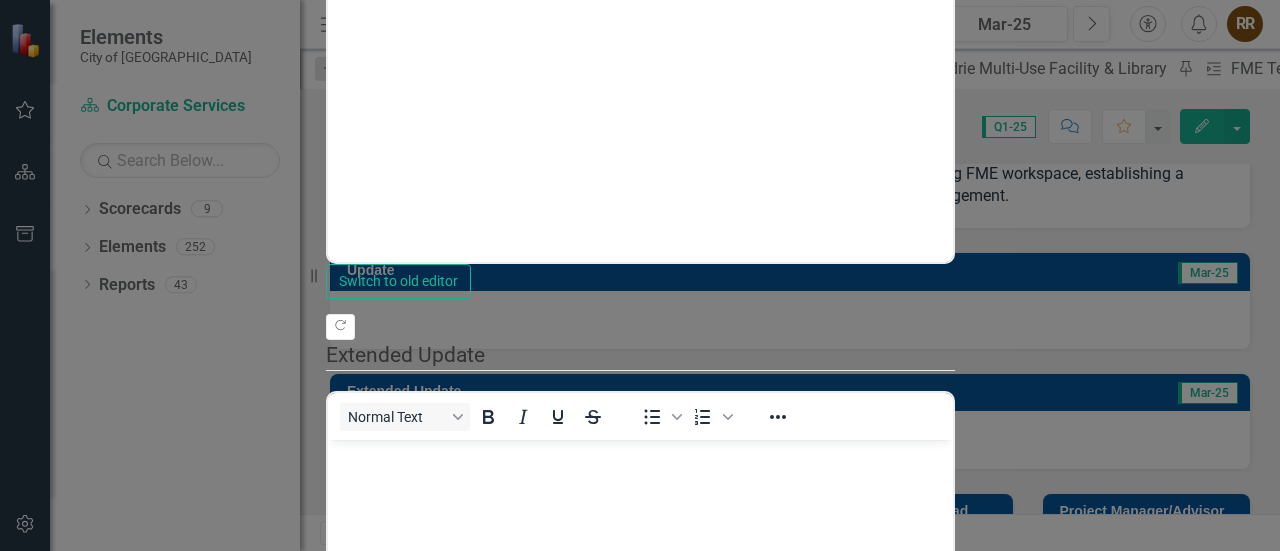 scroll, scrollTop: 0, scrollLeft: 0, axis: both 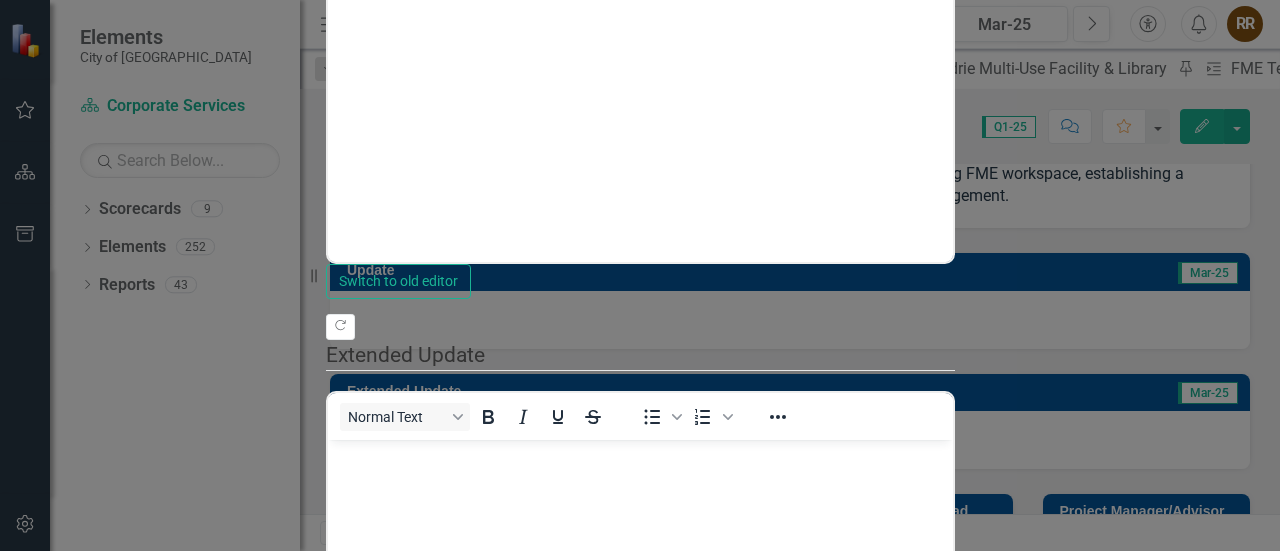 type on "40" 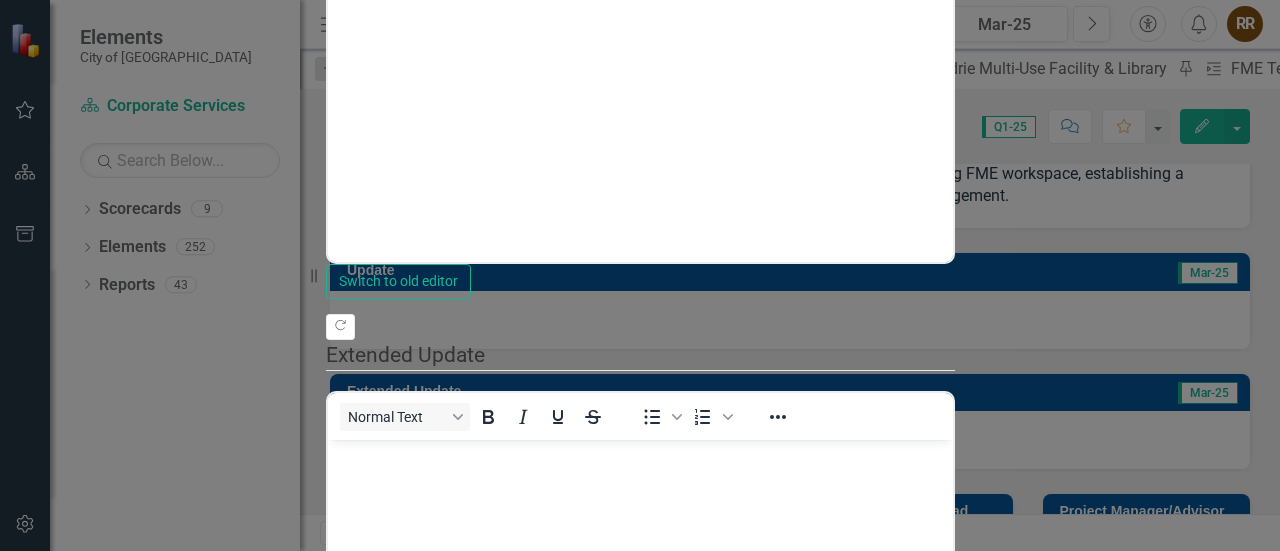 drag, startPoint x: 407, startPoint y: 246, endPoint x: 742, endPoint y: 241, distance: 335.03732 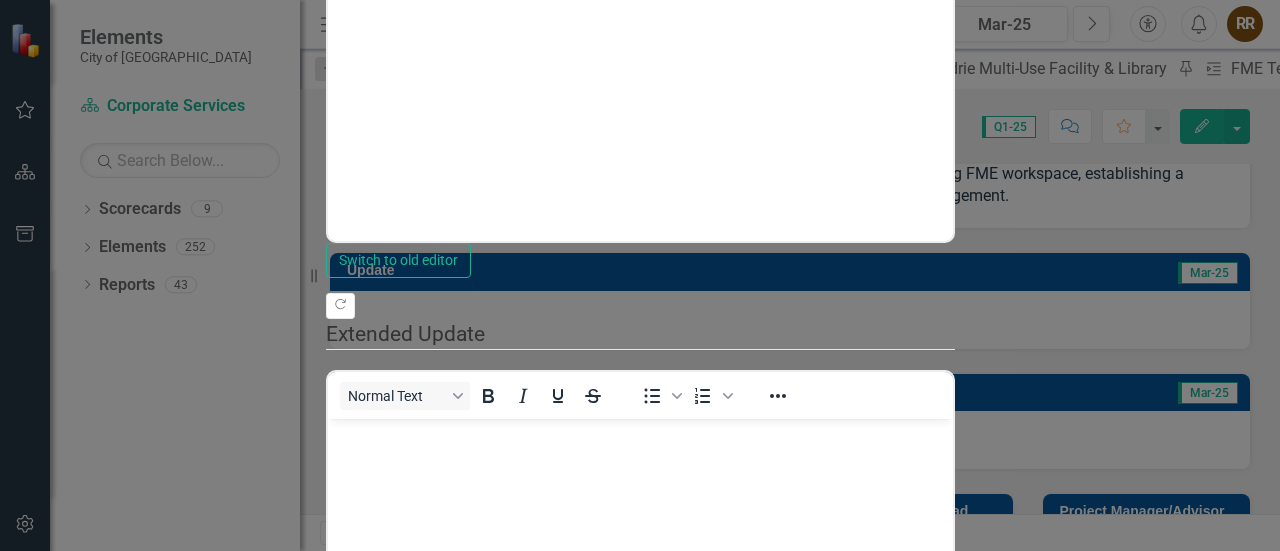 click at bounding box center (522, -394) 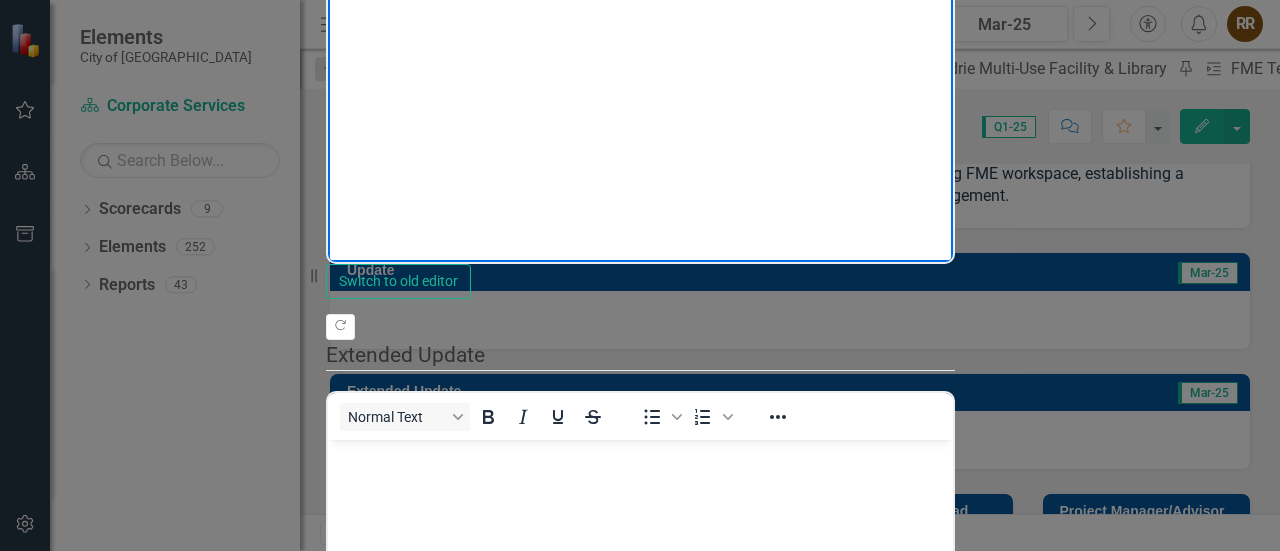 type 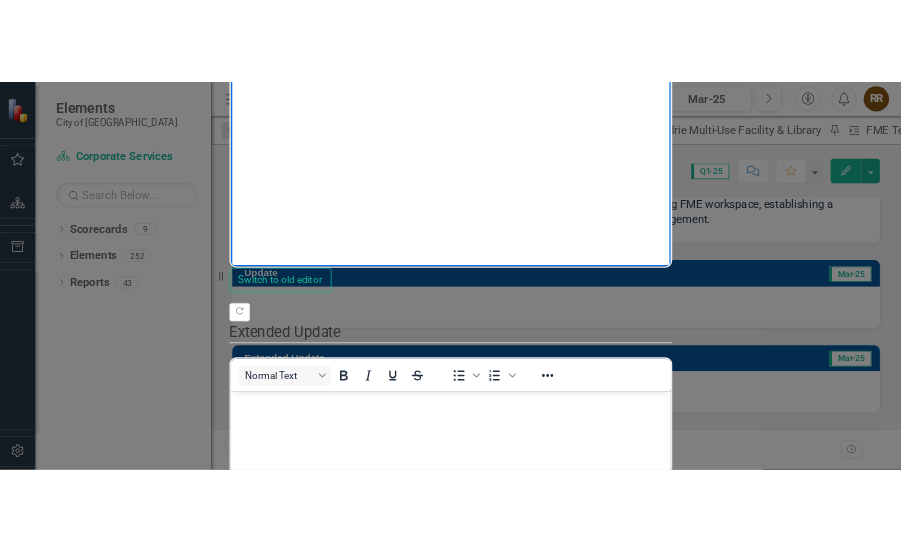 click on "M" at bounding box center (542, 37) 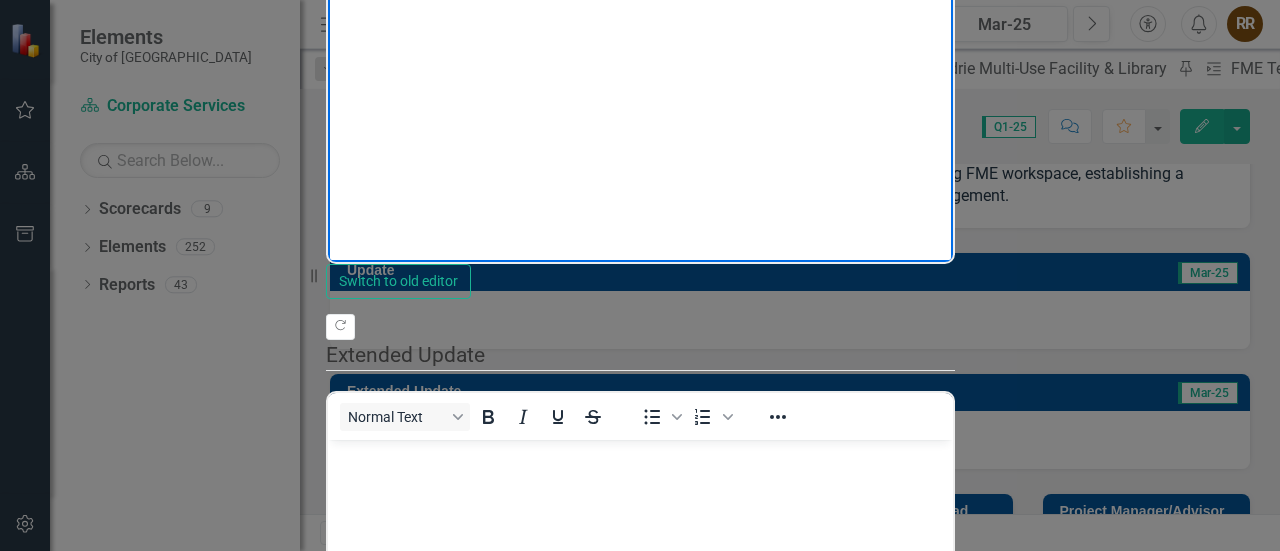 click on "COMPLETED:" at bounding box center (639, -70) 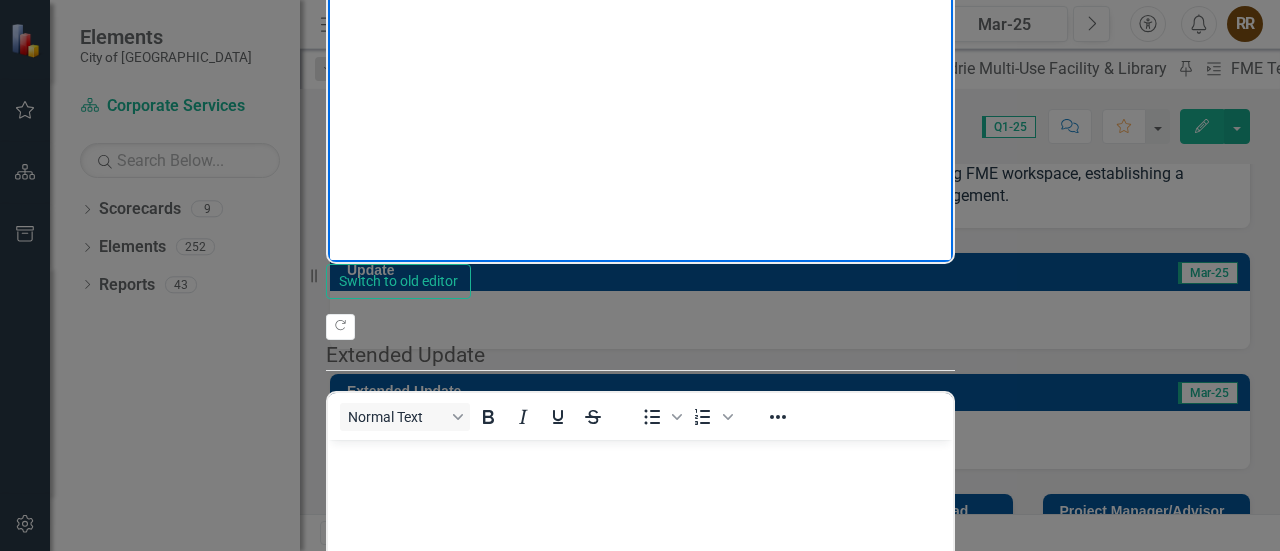 click on "PLANNED:" at bounding box center (639, -6) 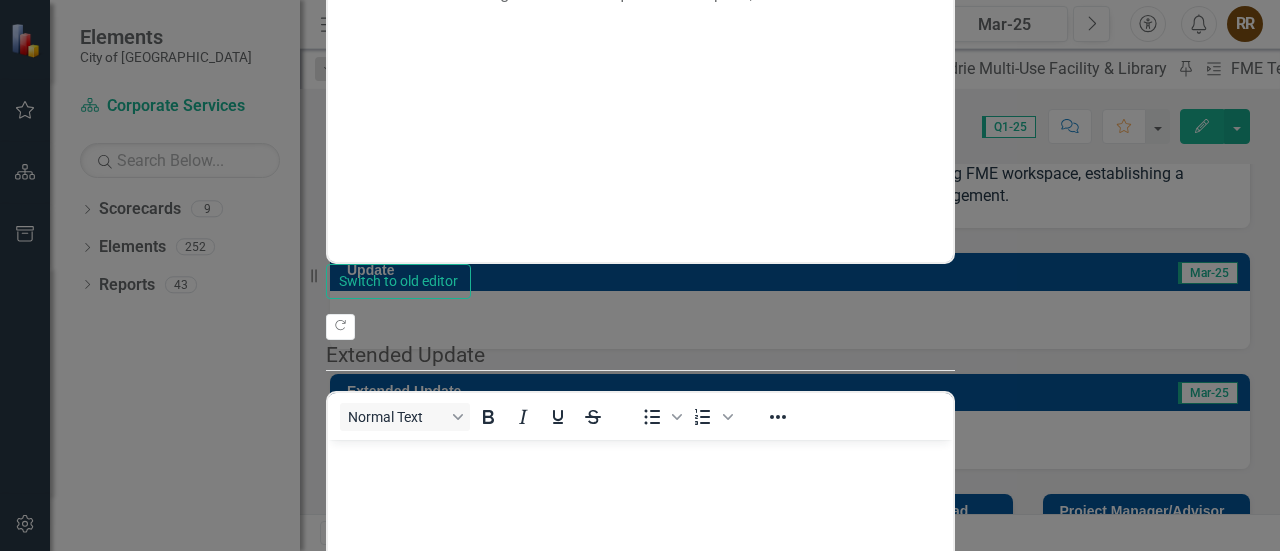 type on "37" 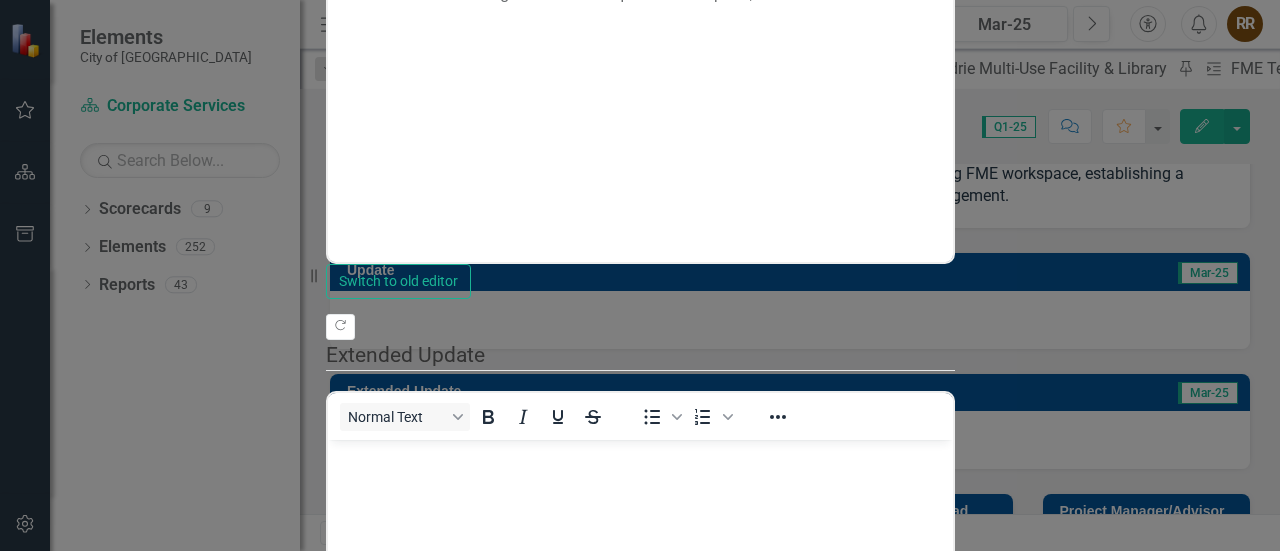 drag, startPoint x: 731, startPoint y: 249, endPoint x: 705, endPoint y: 251, distance: 26.076809 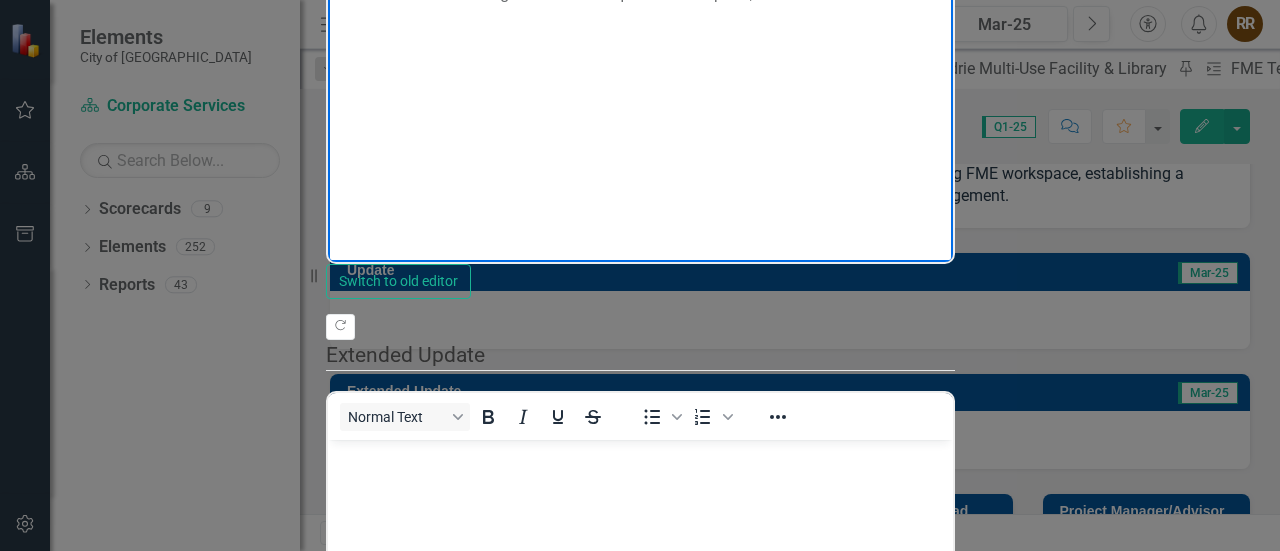 click on "PLANNED: Since testing of AGOL workspaces is complete," at bounding box center [639, -6] 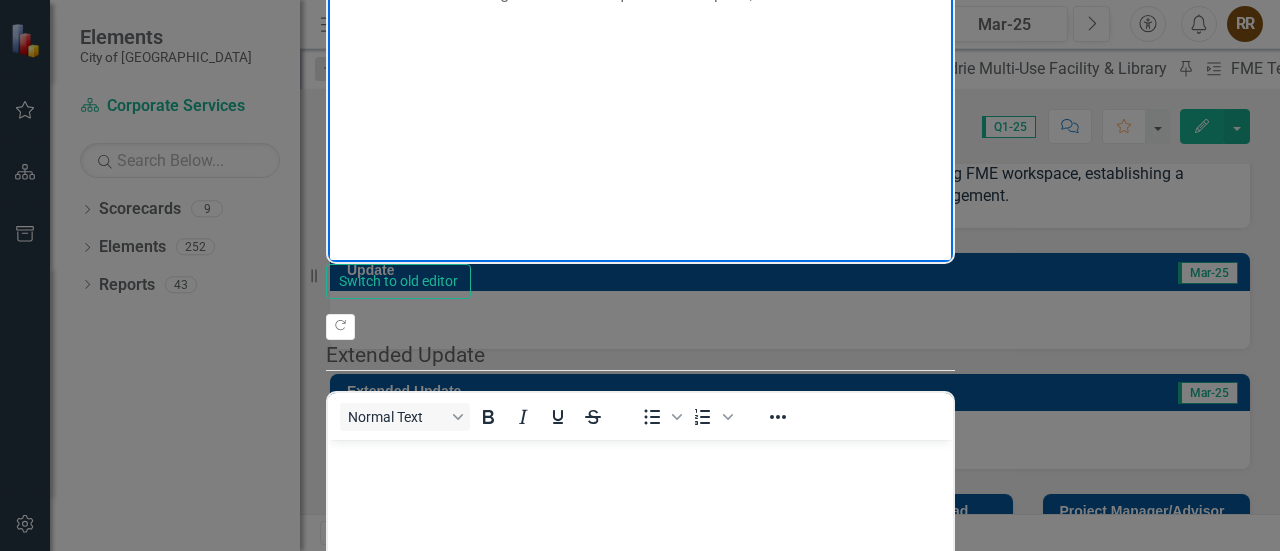 drag, startPoint x: 759, startPoint y: -24, endPoint x: 419, endPoint y: -38, distance: 340.28812 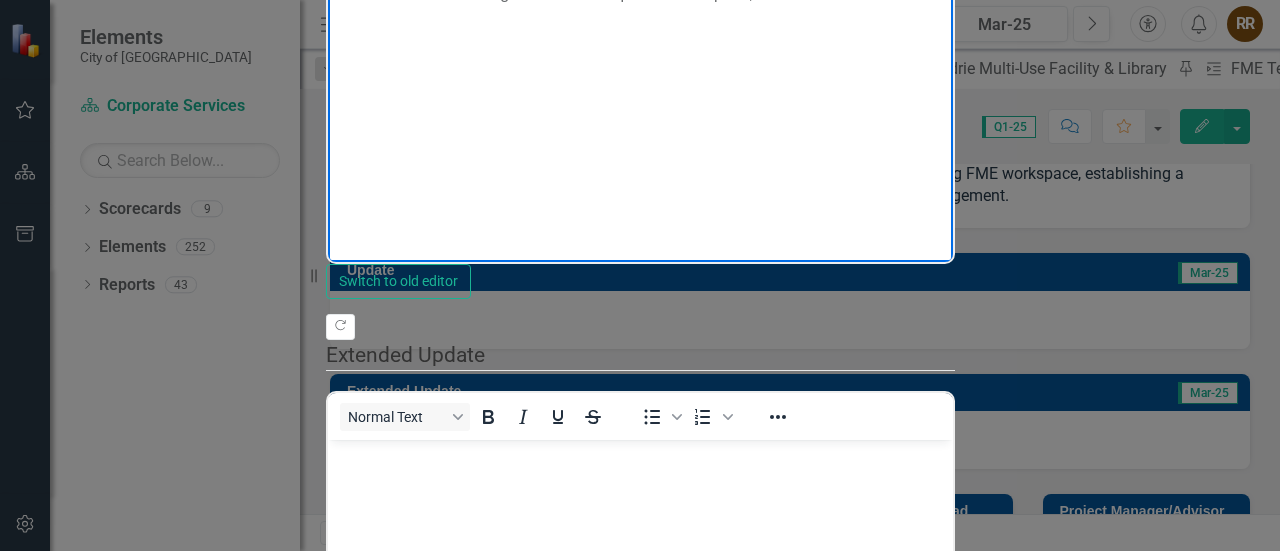 click on "PLANNED: Since testing of AGOL workspaces is complete," at bounding box center (639, -6) 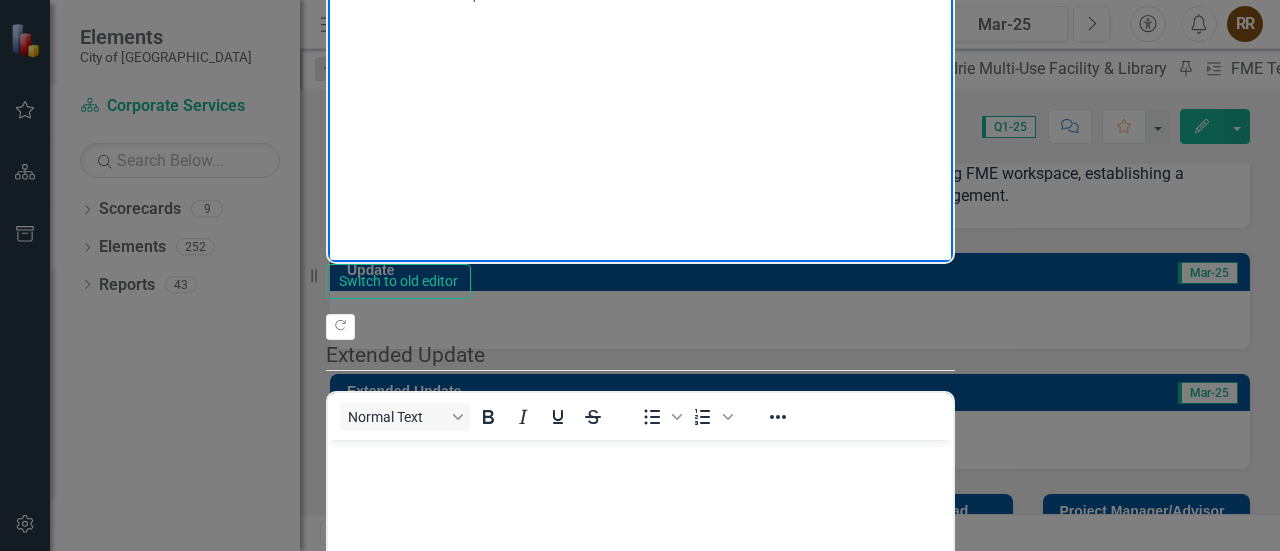 click on "PLANNED: 8 workspaces" at bounding box center (639, -6) 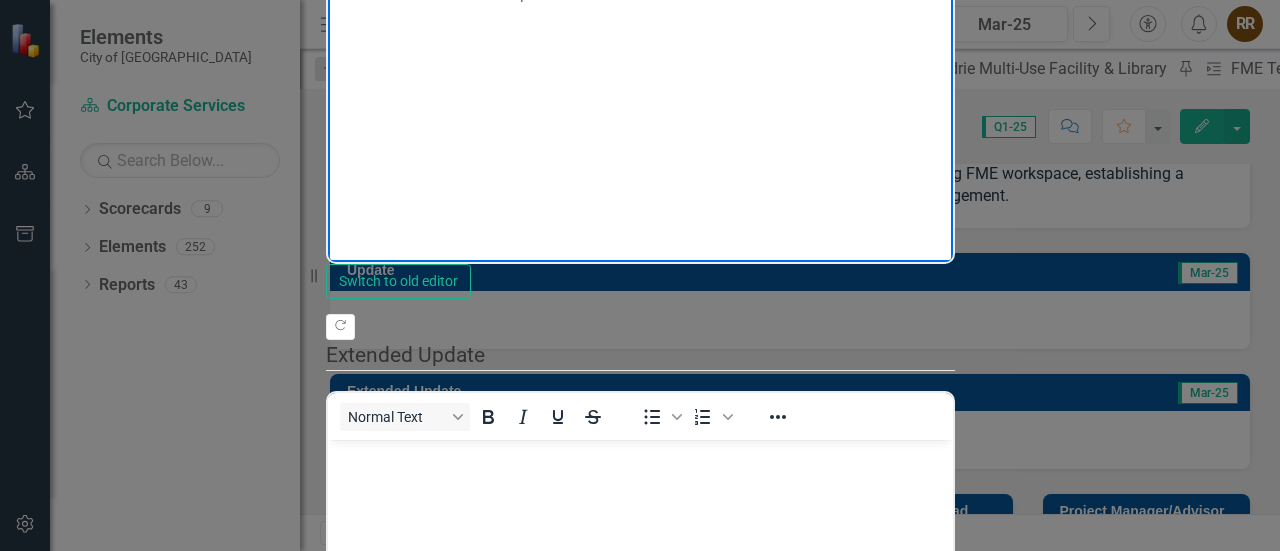 click on "PLANNED: 8 AGOL workspaces" at bounding box center [639, -6] 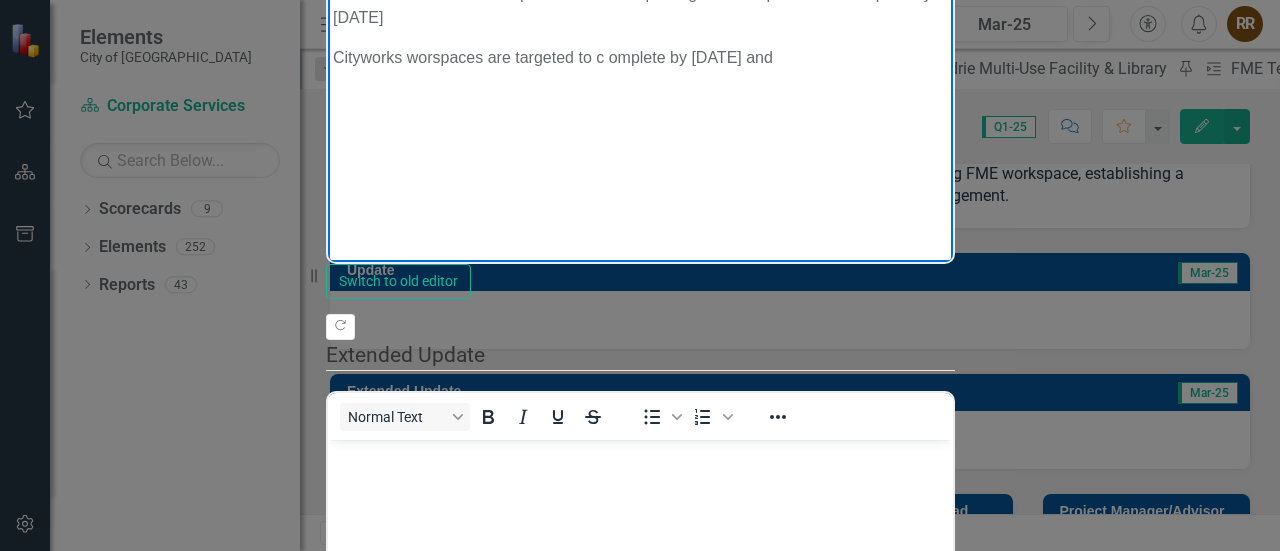 click on "Cityworks worspaces are targeted to c omplete by [DATE] and" at bounding box center (639, 58) 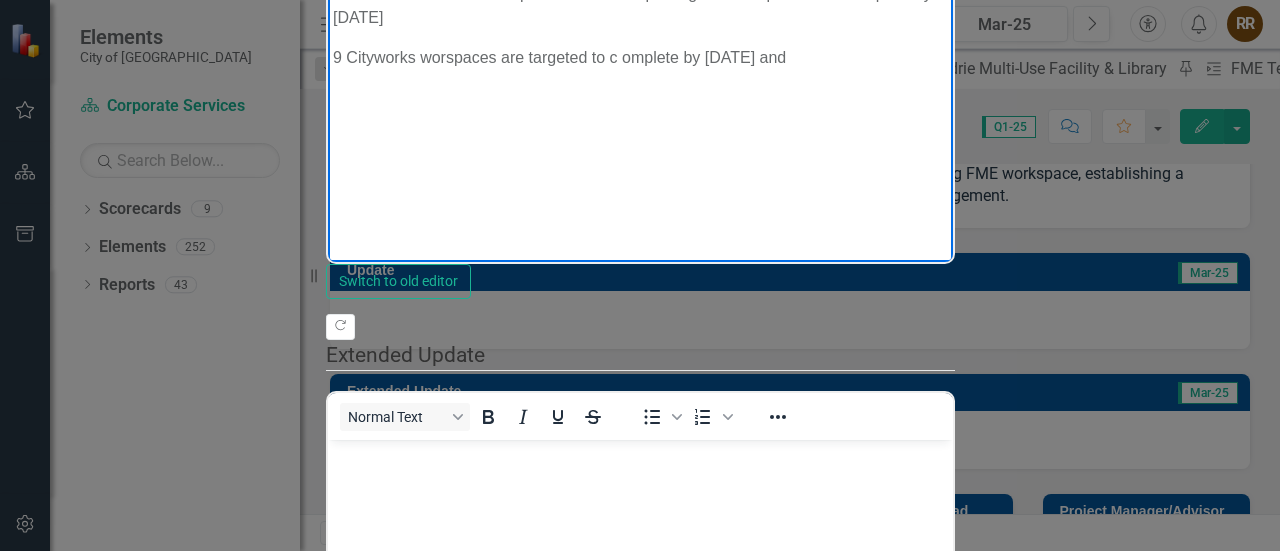 click on "9 Cityworks worspaces are targeted to c omplete by [DATE] and" at bounding box center [639, 58] 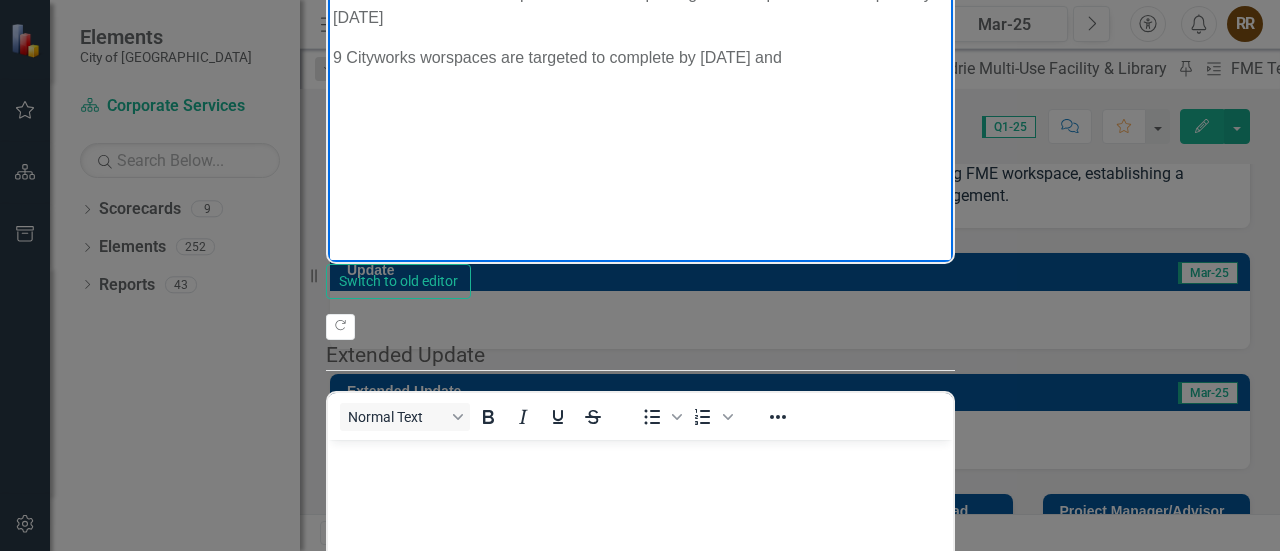 click on "9 Cityworks worspaces are targeted to complete by [DATE] and" at bounding box center (639, 58) 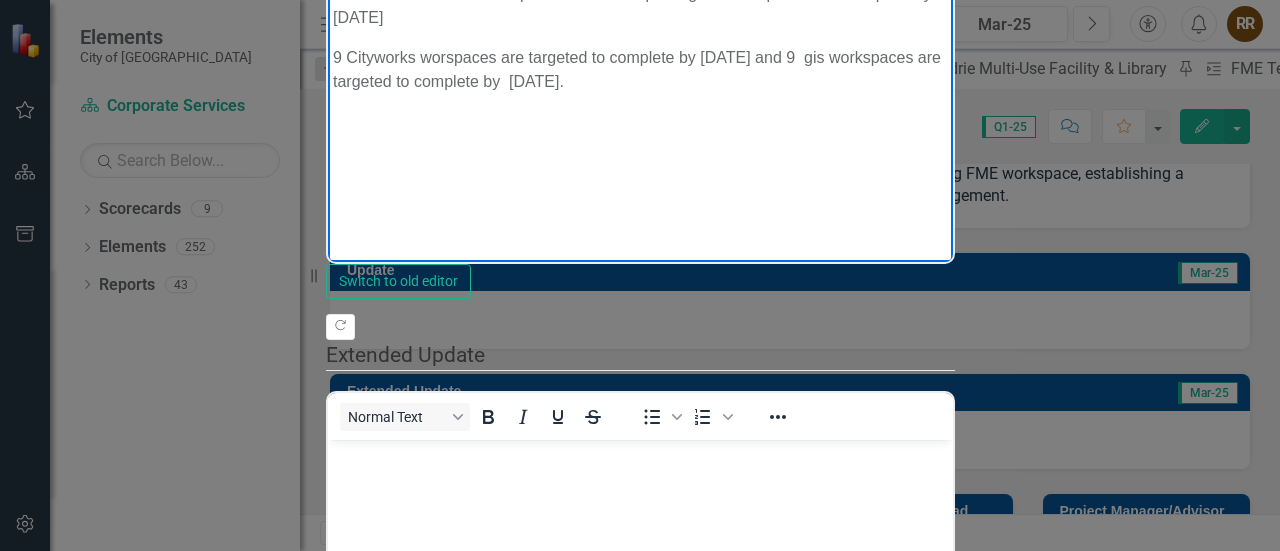 scroll, scrollTop: 66, scrollLeft: 0, axis: vertical 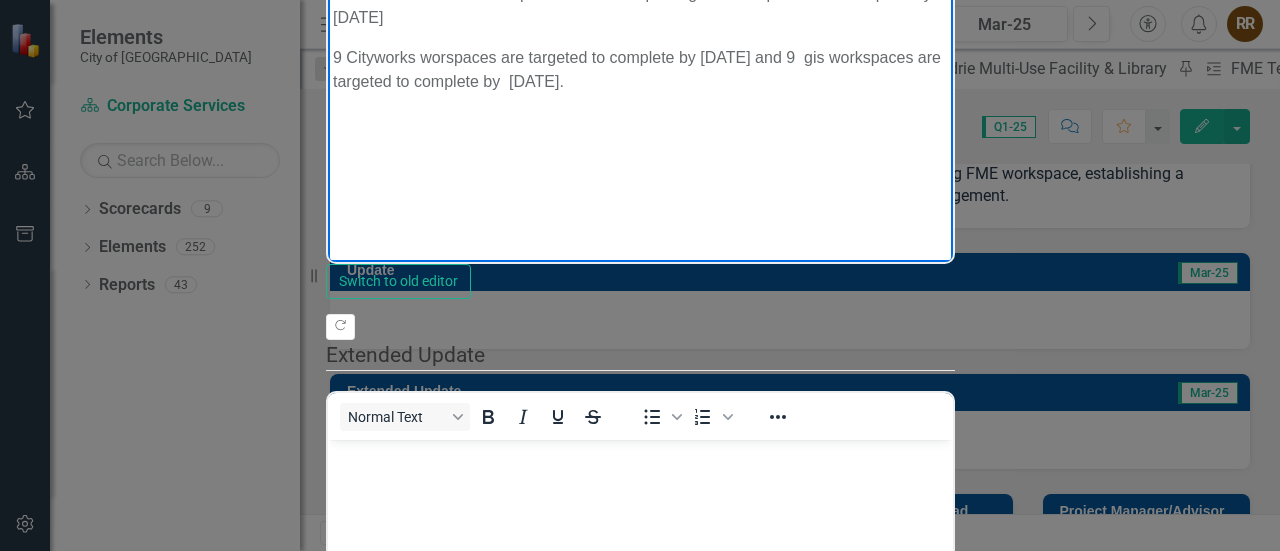 click on "9 Cityworks worspaces are targeted to complete by [DATE] and 9  gis workspaces are targeted to complete by  [DATE]." at bounding box center [639, 70] 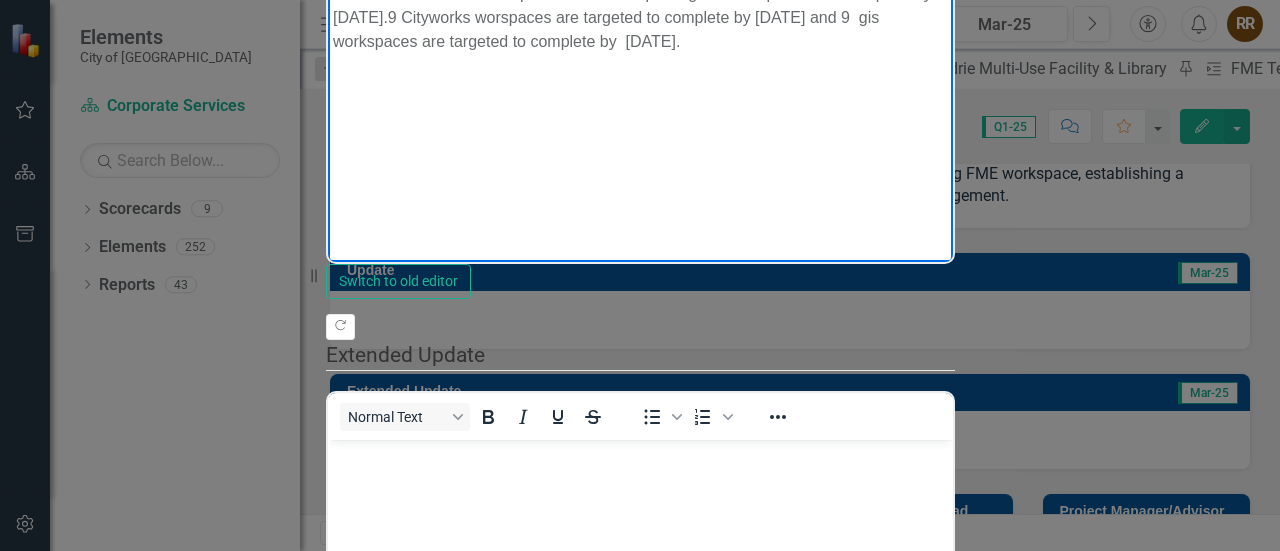 click on "PLANNED: 8 AGOL workspaces  and backupconfiguration is planned to complete by [DATE].  9 Cityworks worspaces are targeted to complete by [DATE] and 9  gis workspaces are targeted to complete by  [DATE]." at bounding box center [639, 18] 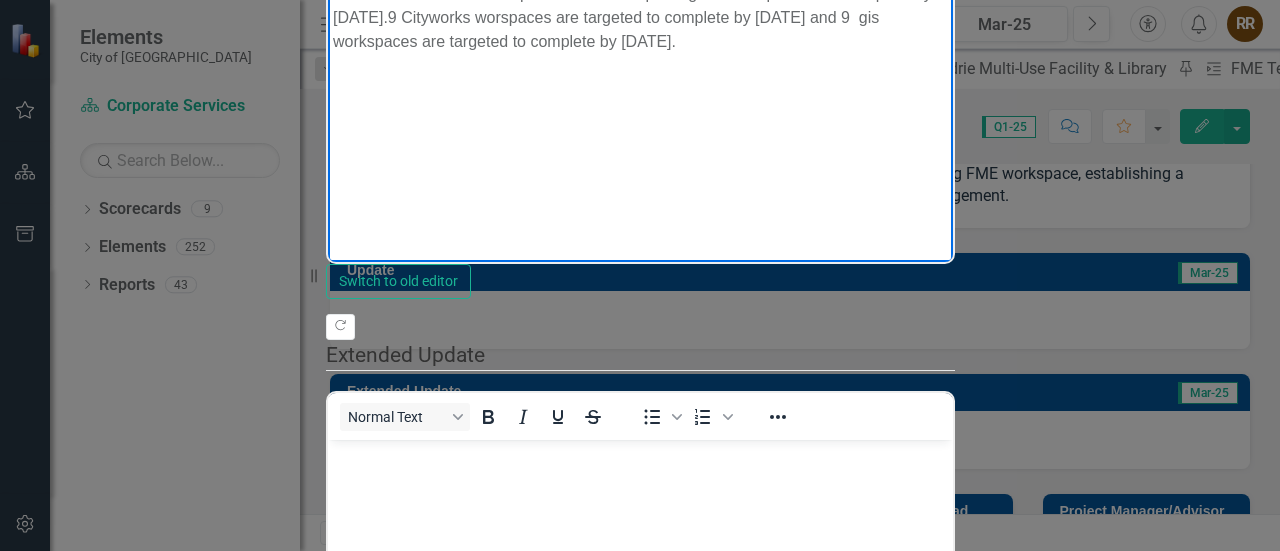 click on "Save" at bounding box center (432, 1155) 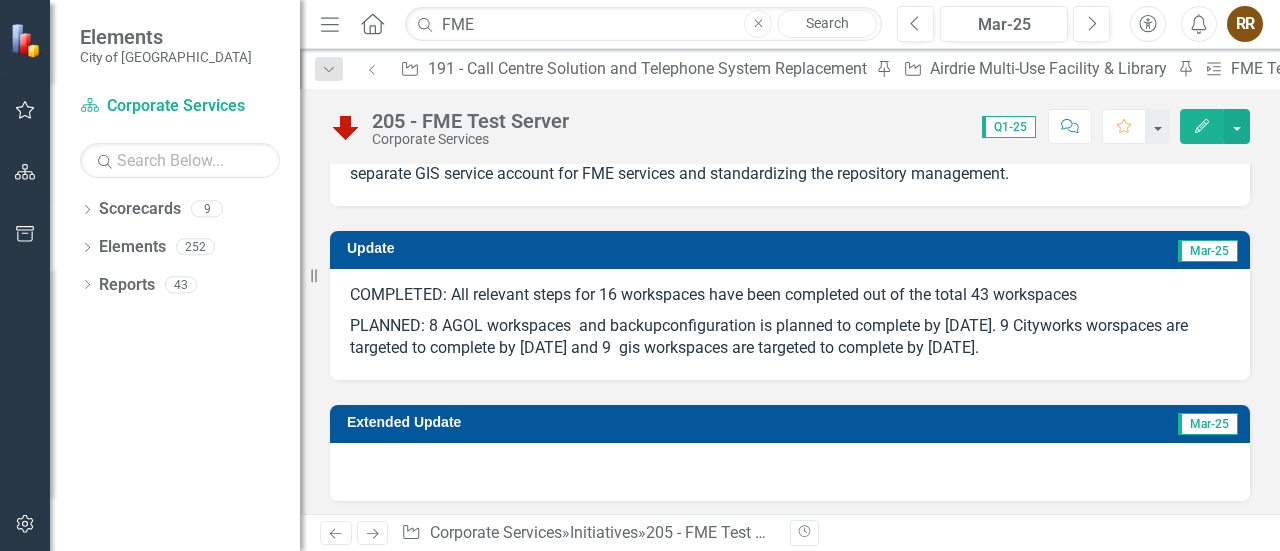 scroll, scrollTop: 0, scrollLeft: 0, axis: both 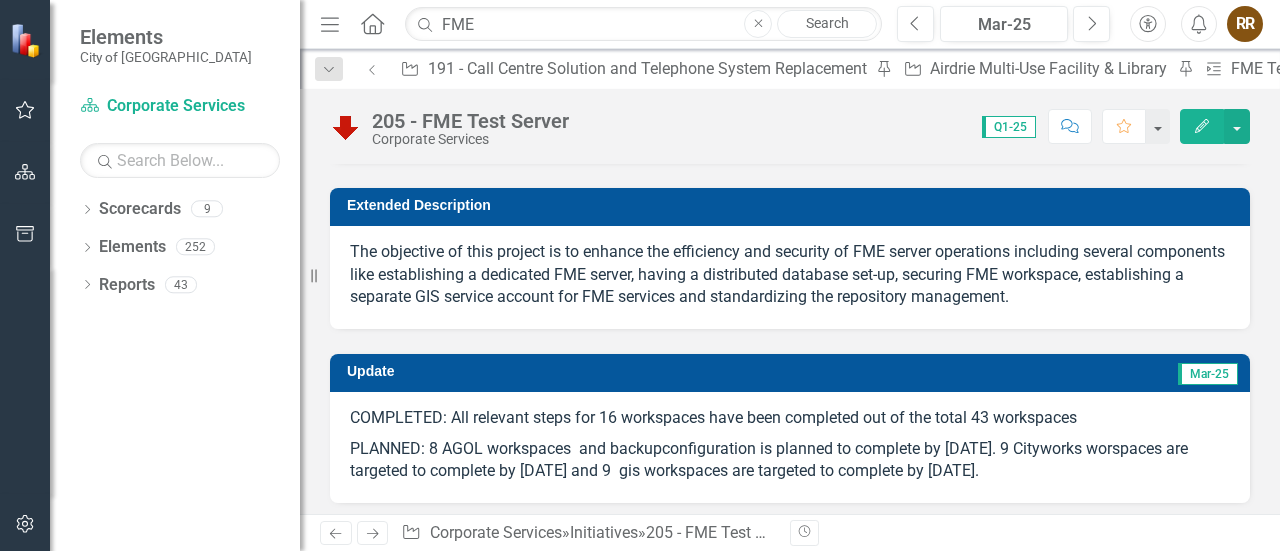 type 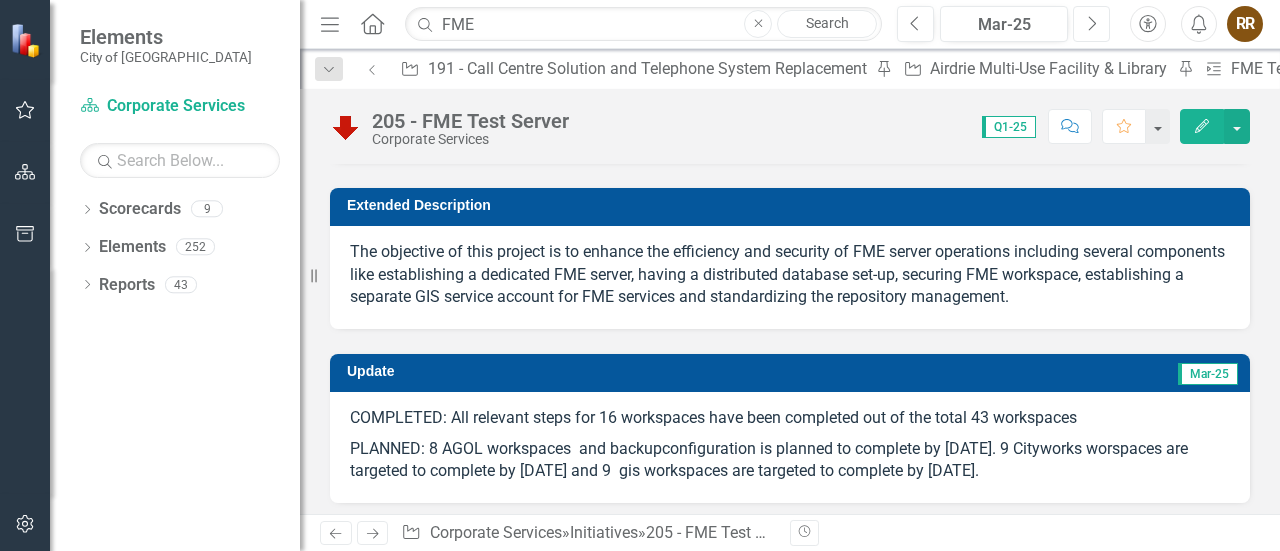 click on "Next" at bounding box center (1091, 24) 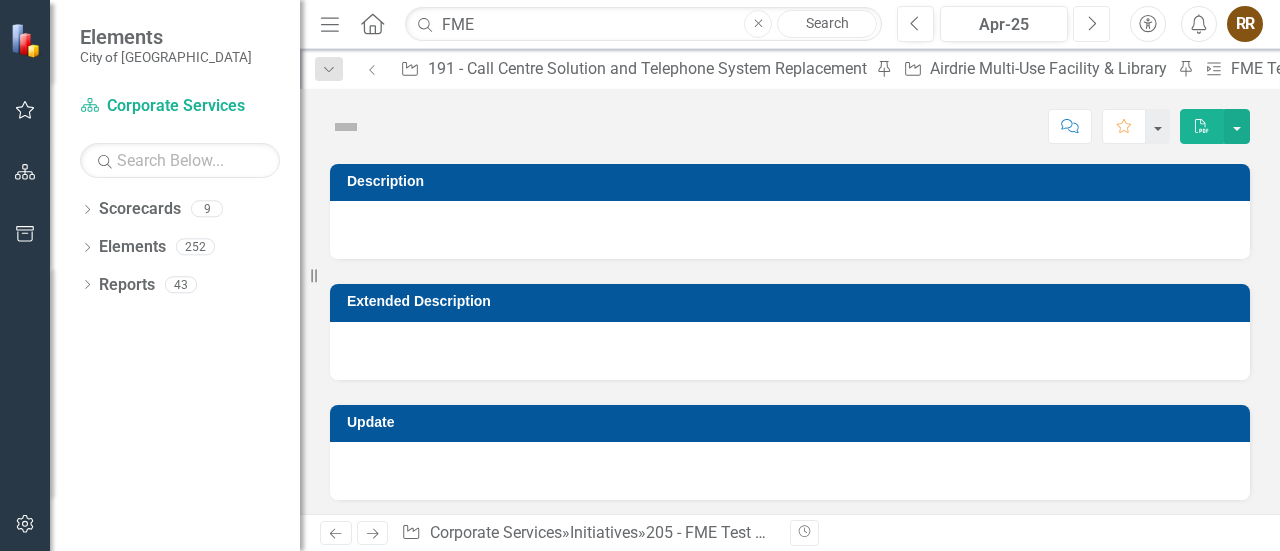 click on "Next" at bounding box center [1091, 24] 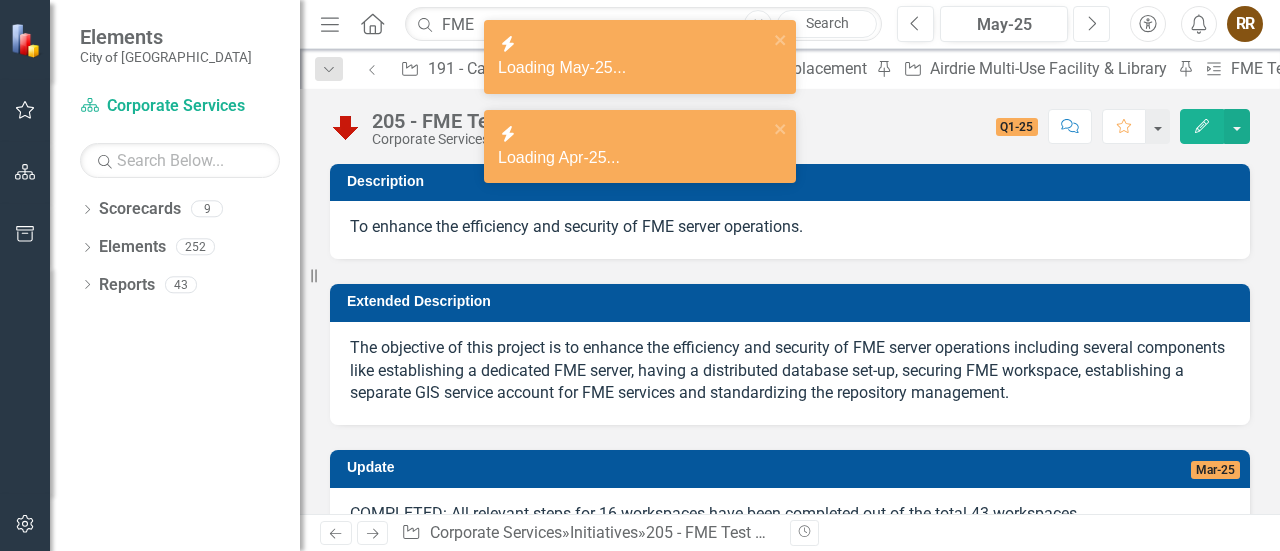 type 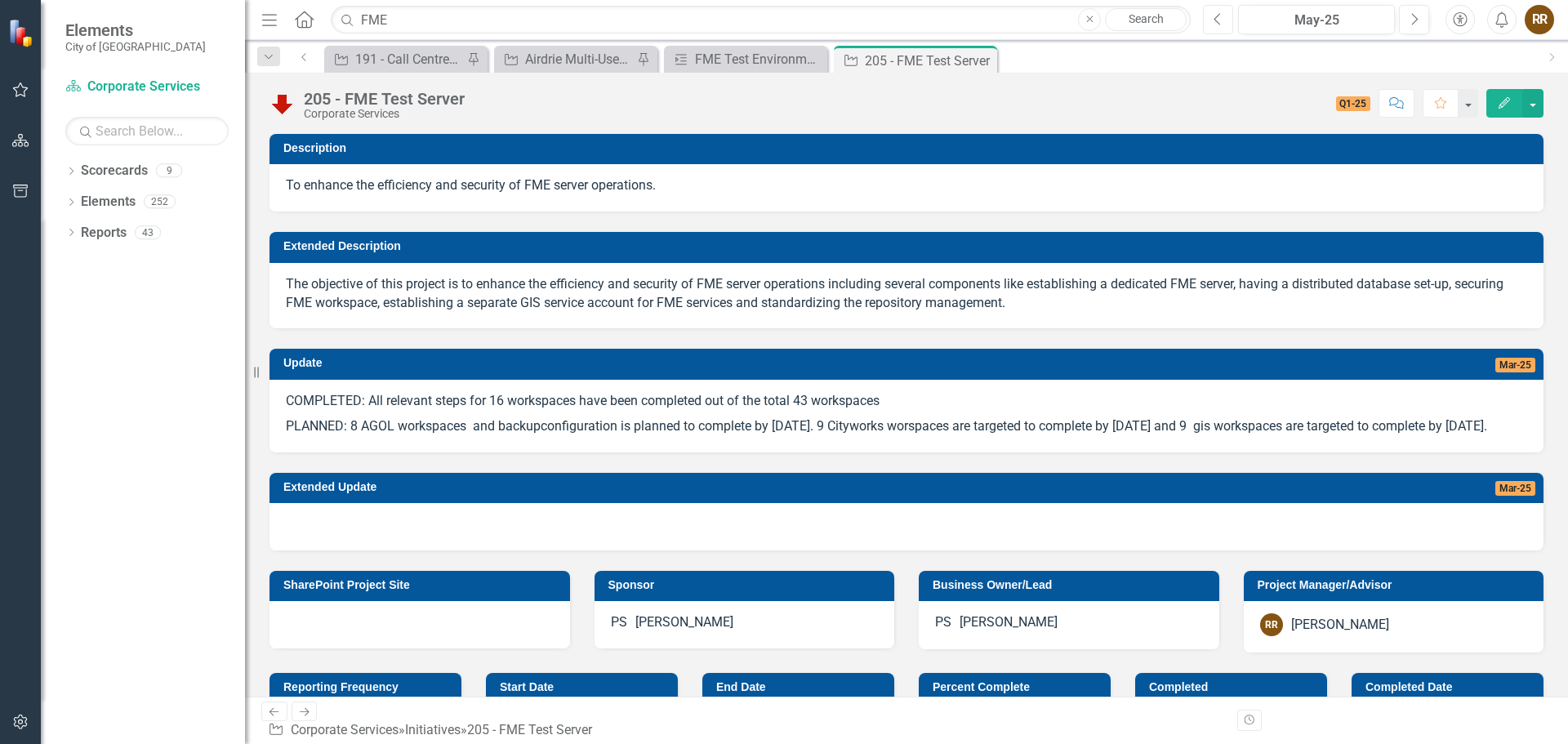 click on "Previous" 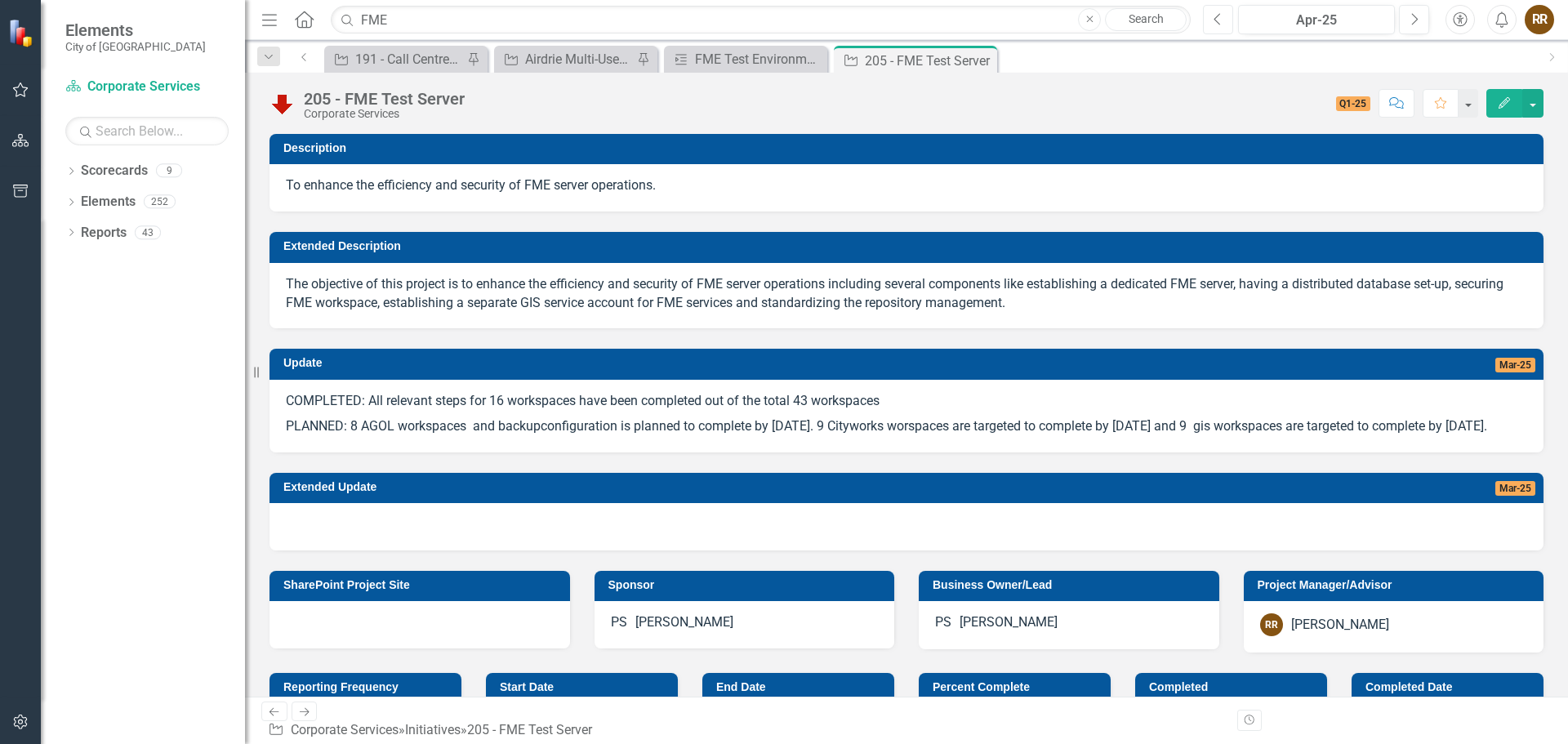 click on "Previous" 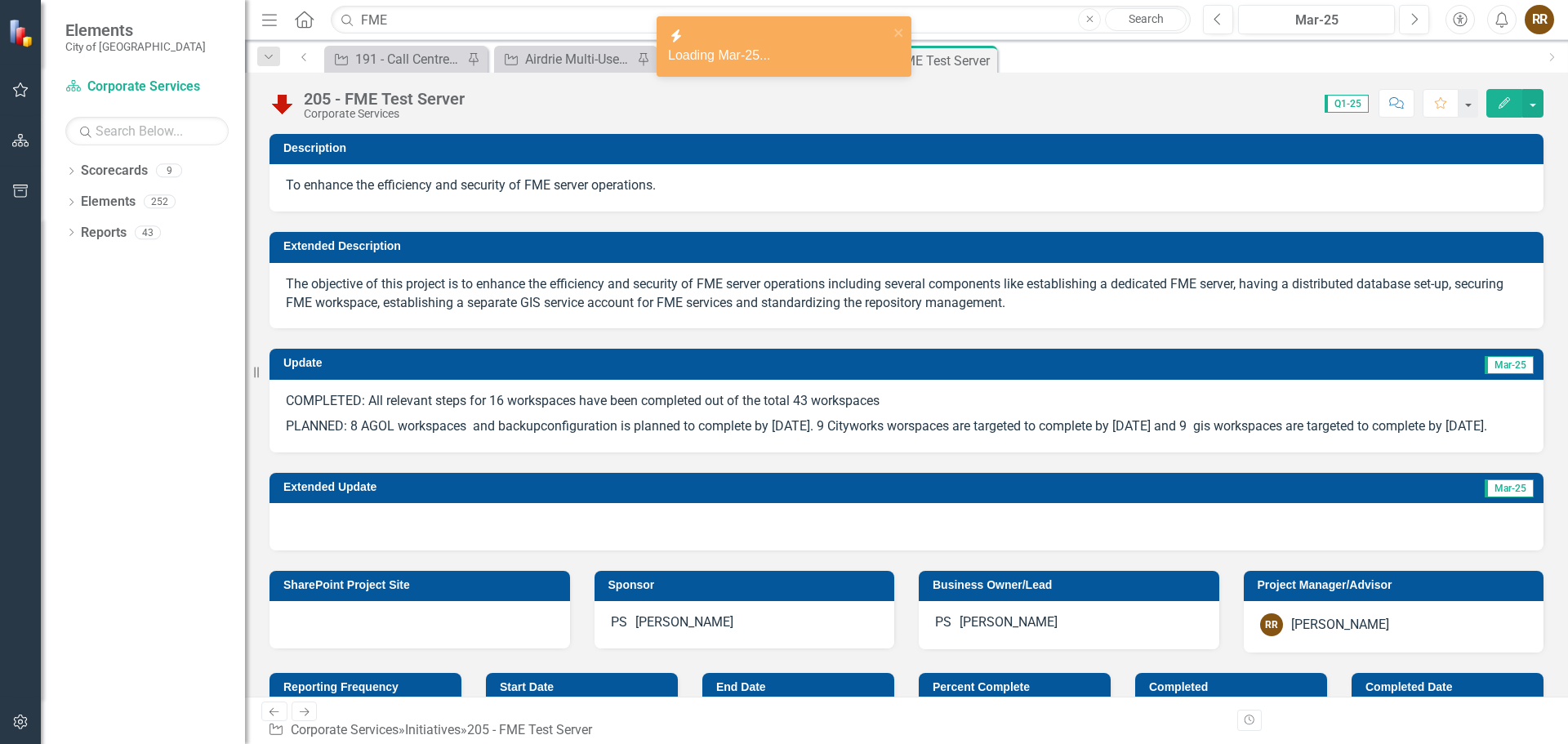 click on "Edit" 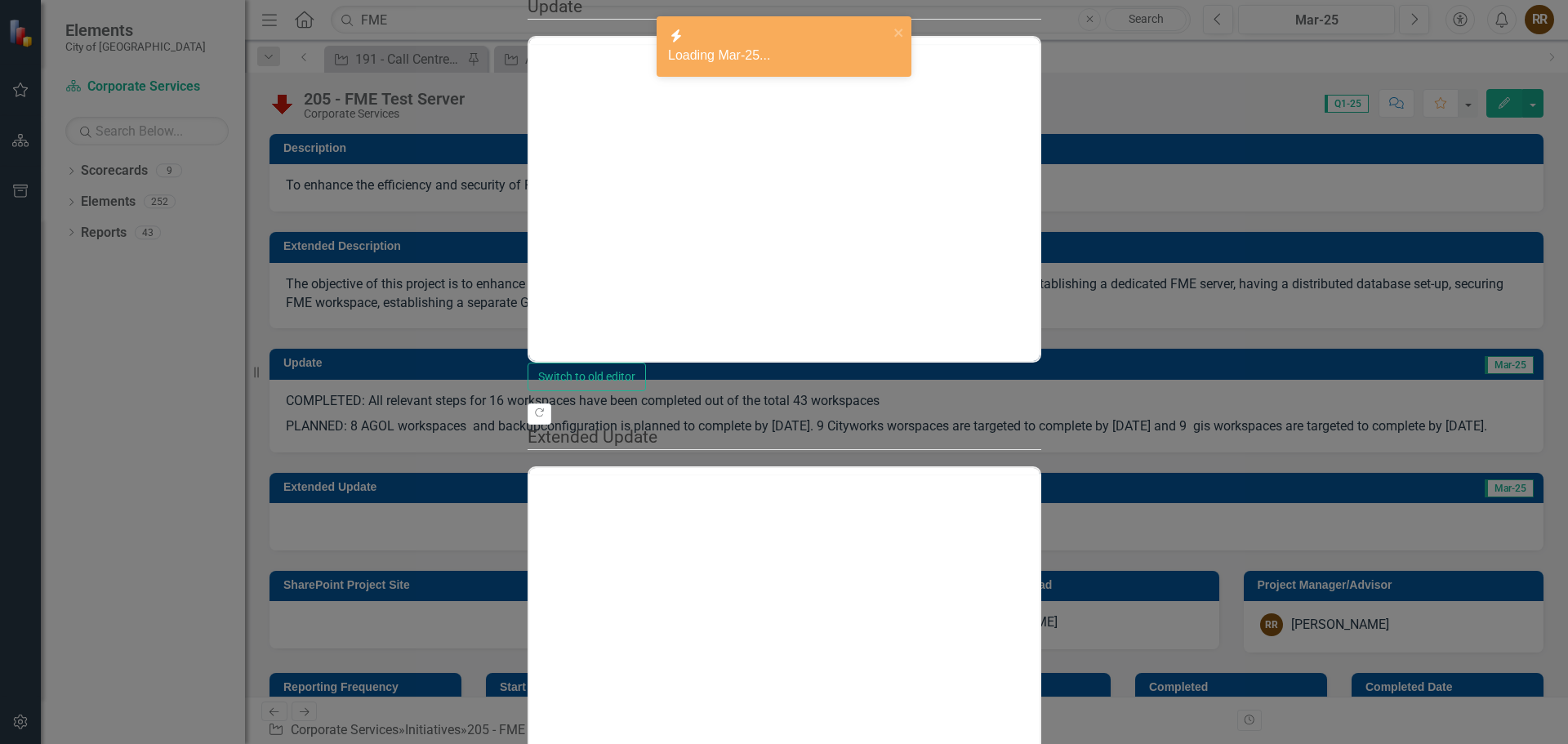scroll, scrollTop: 0, scrollLeft: 0, axis: both 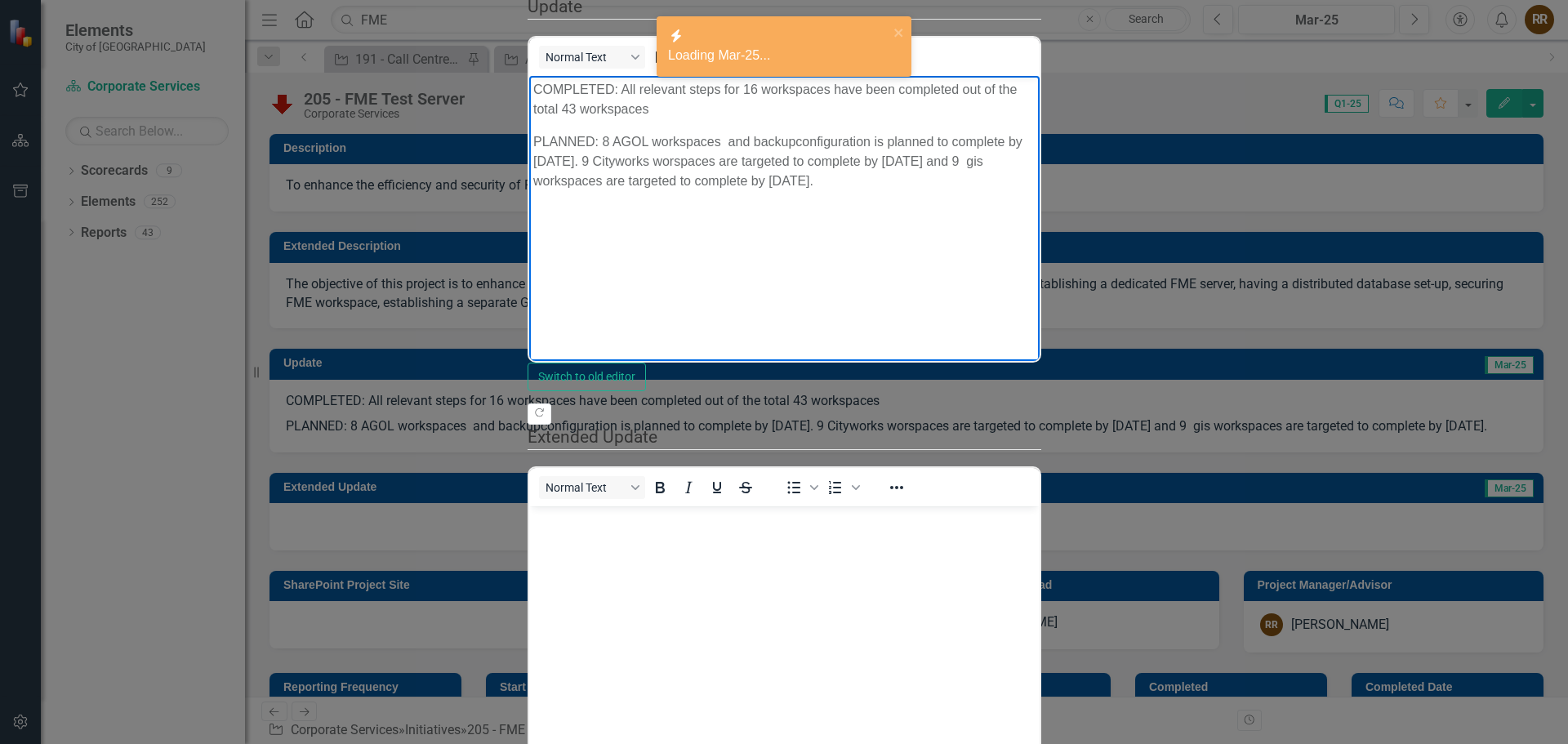click on "COMPLETED: All relevant steps for 16 workspaces have been completed out of the total 43 workspaces PLANNED: 8 AGOL workspaces  and backupconfiguration is planned to complete by [DATE]. 9 Cityworks worspaces are targeted to complete by [DATE] and 9  gis workspaces are targeted to complete by [DATE]." at bounding box center [783, 198] 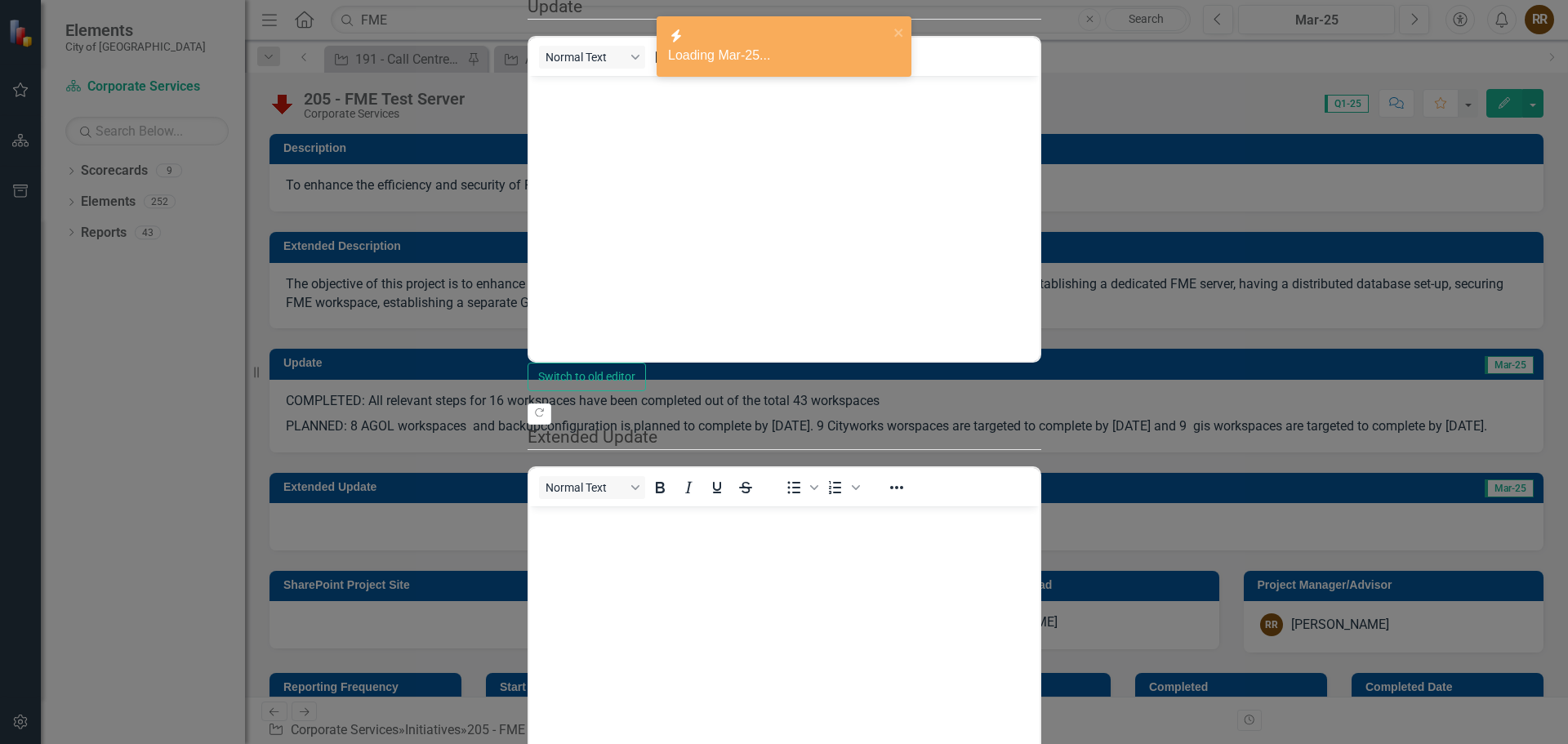 type on "0" 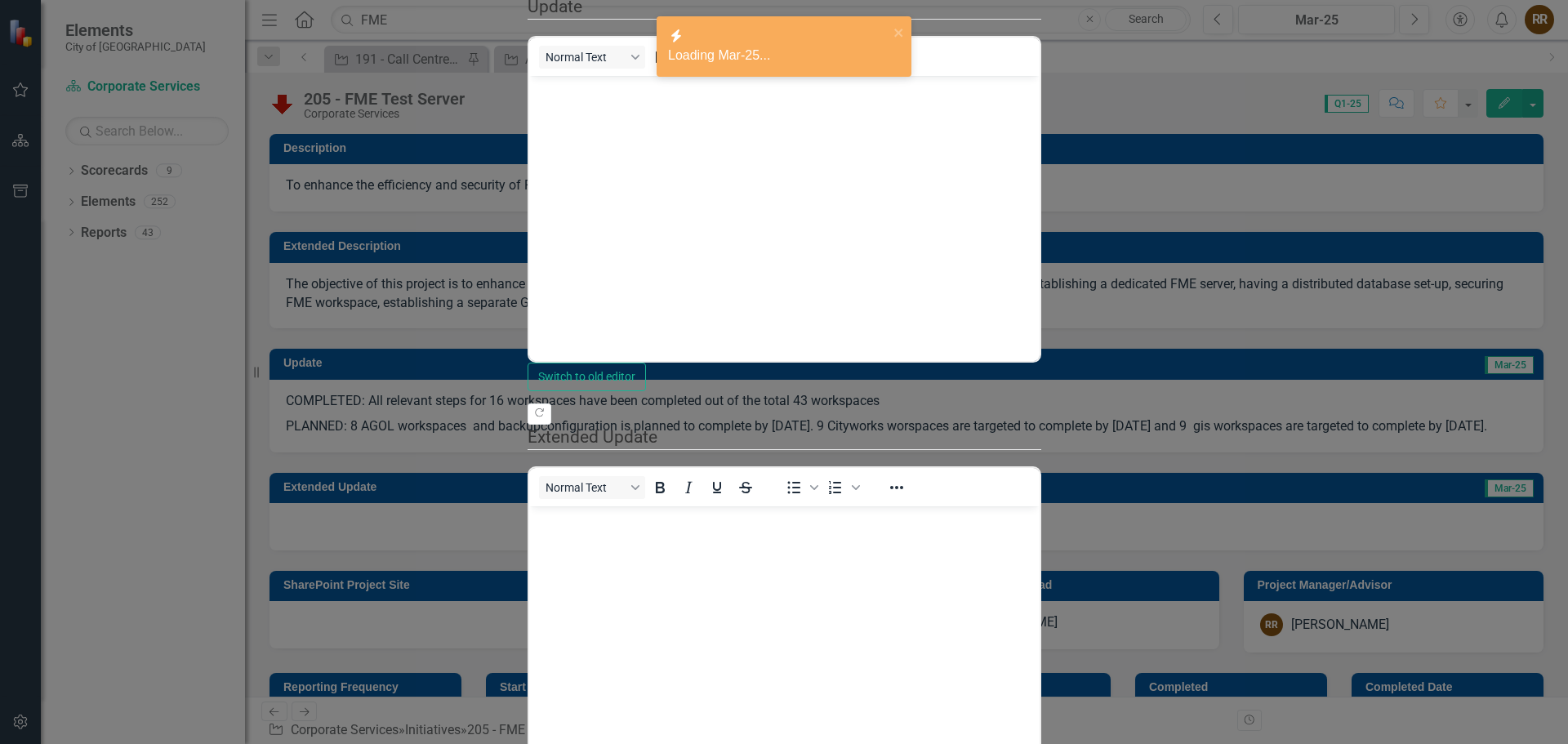drag, startPoint x: 859, startPoint y: 203, endPoint x: 471, endPoint y: 110, distance: 398.98997 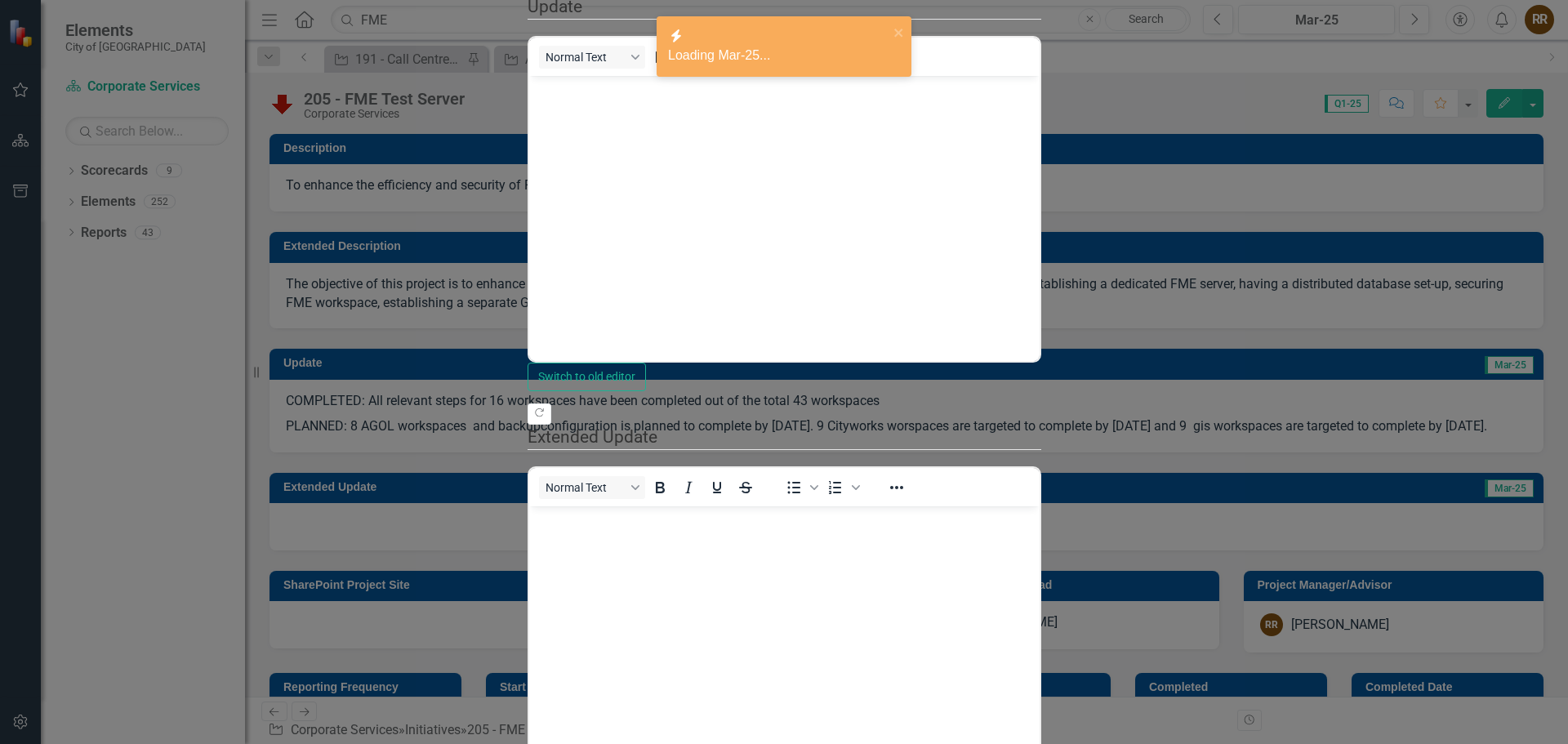 click on "Expand" 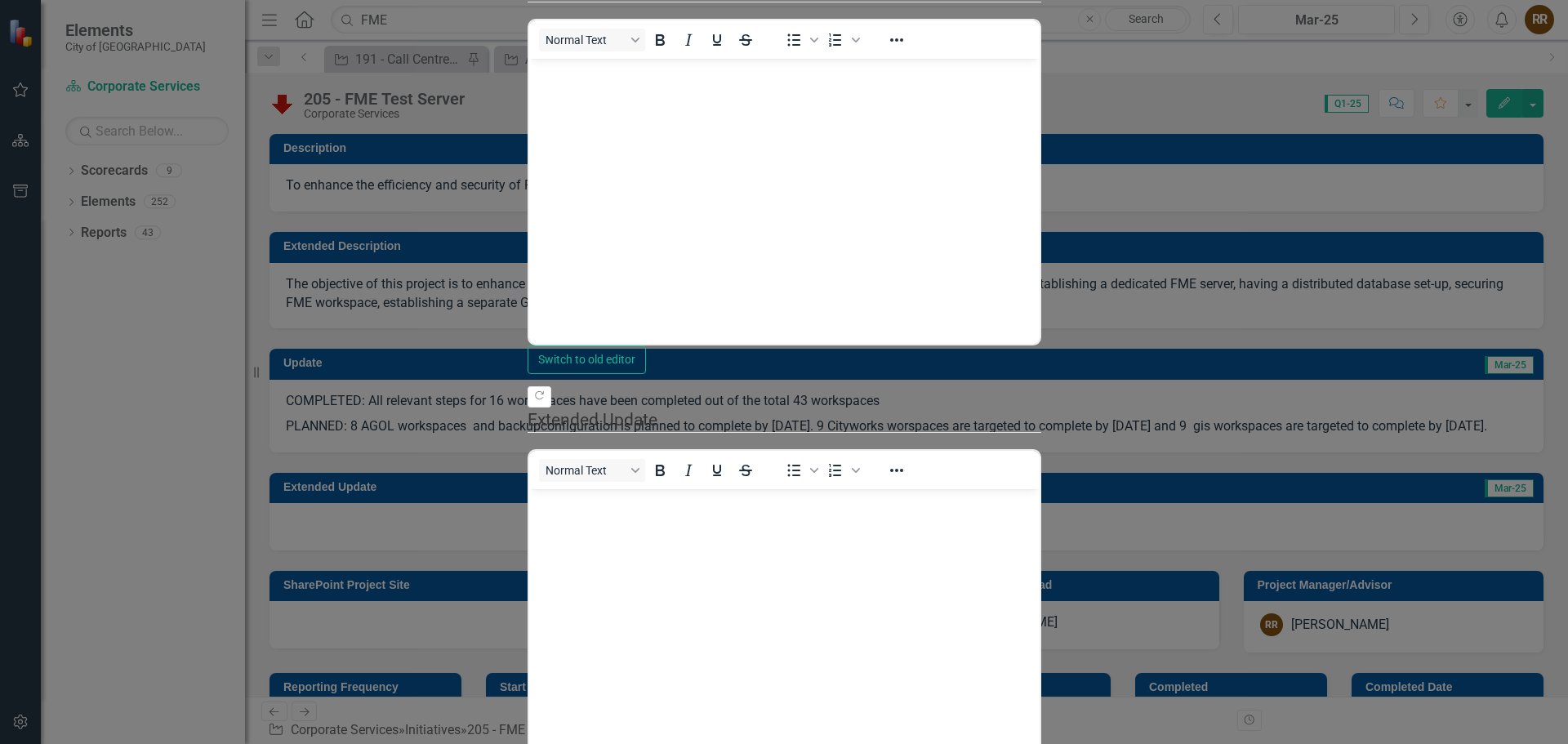 click on "Caution" at bounding box center (784, 856) 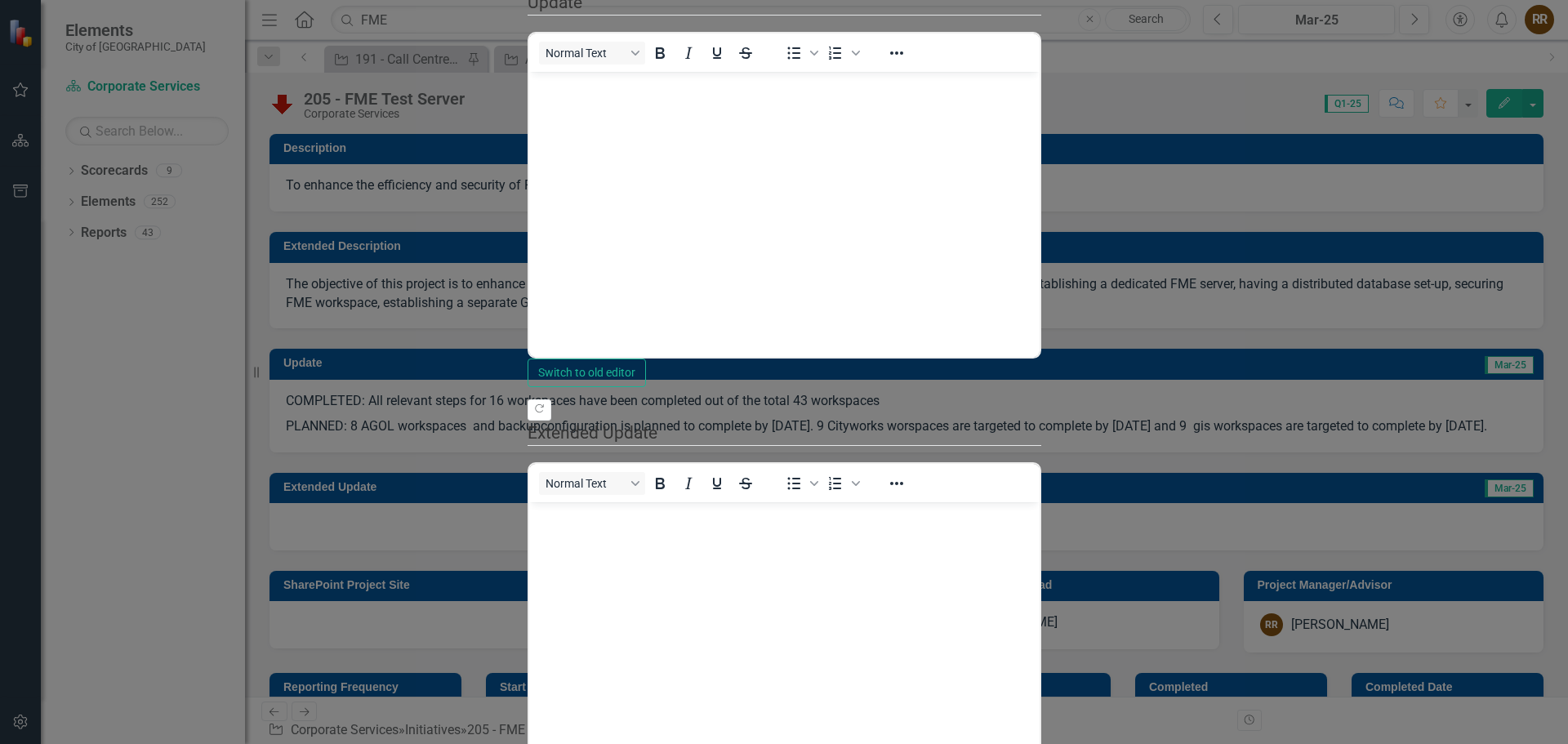 click on "Save" at bounding box center [614, 1086] 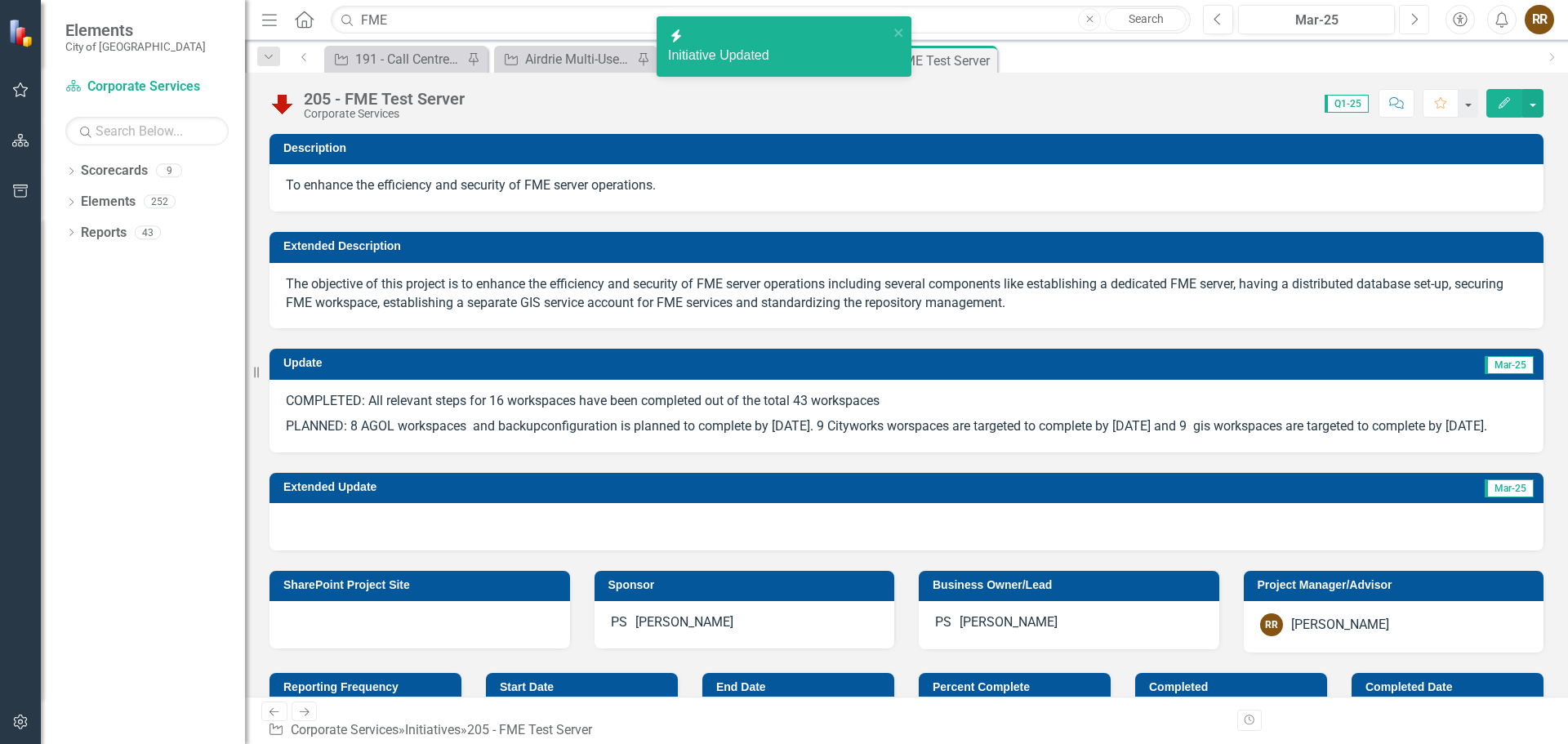 click on "Next" 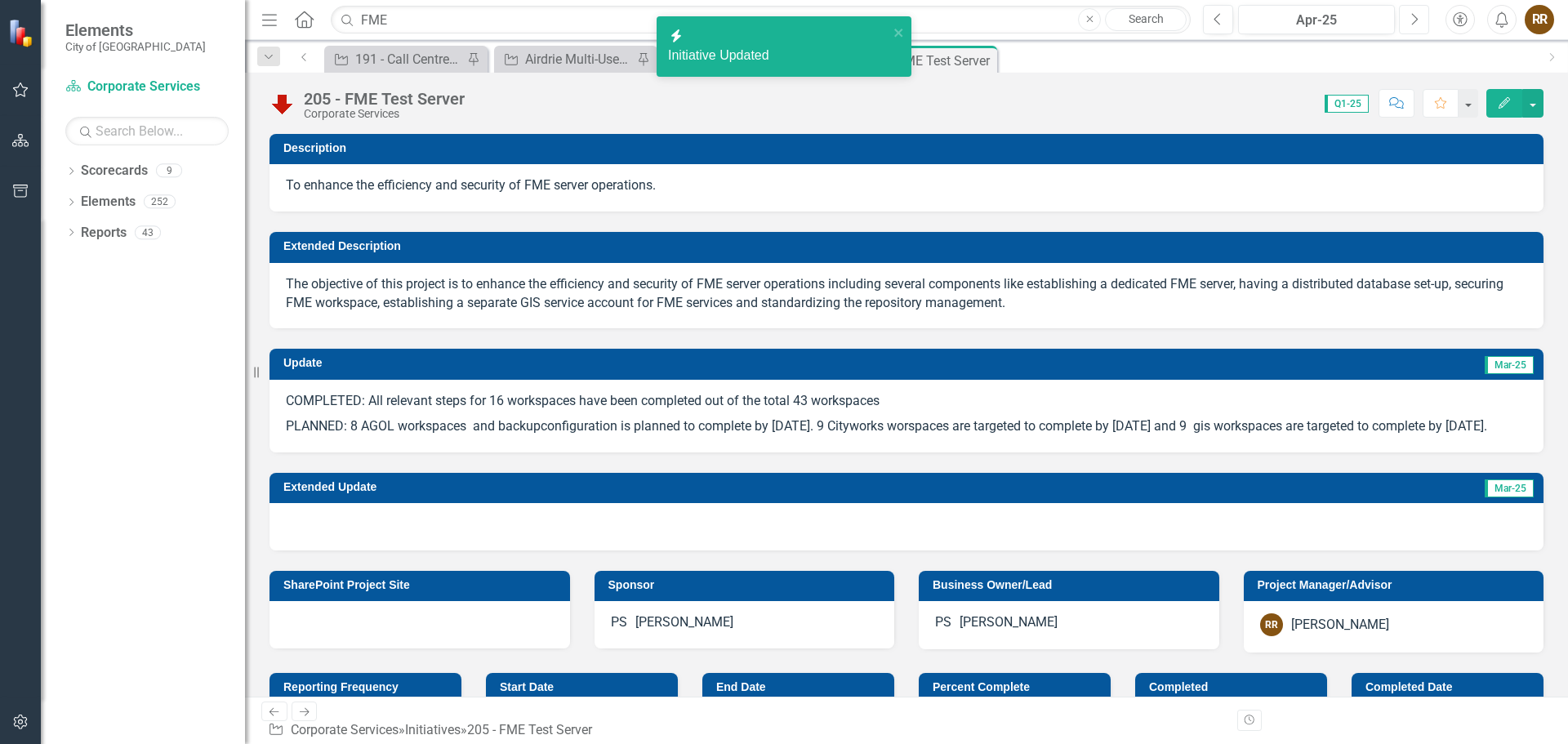click on "Next" 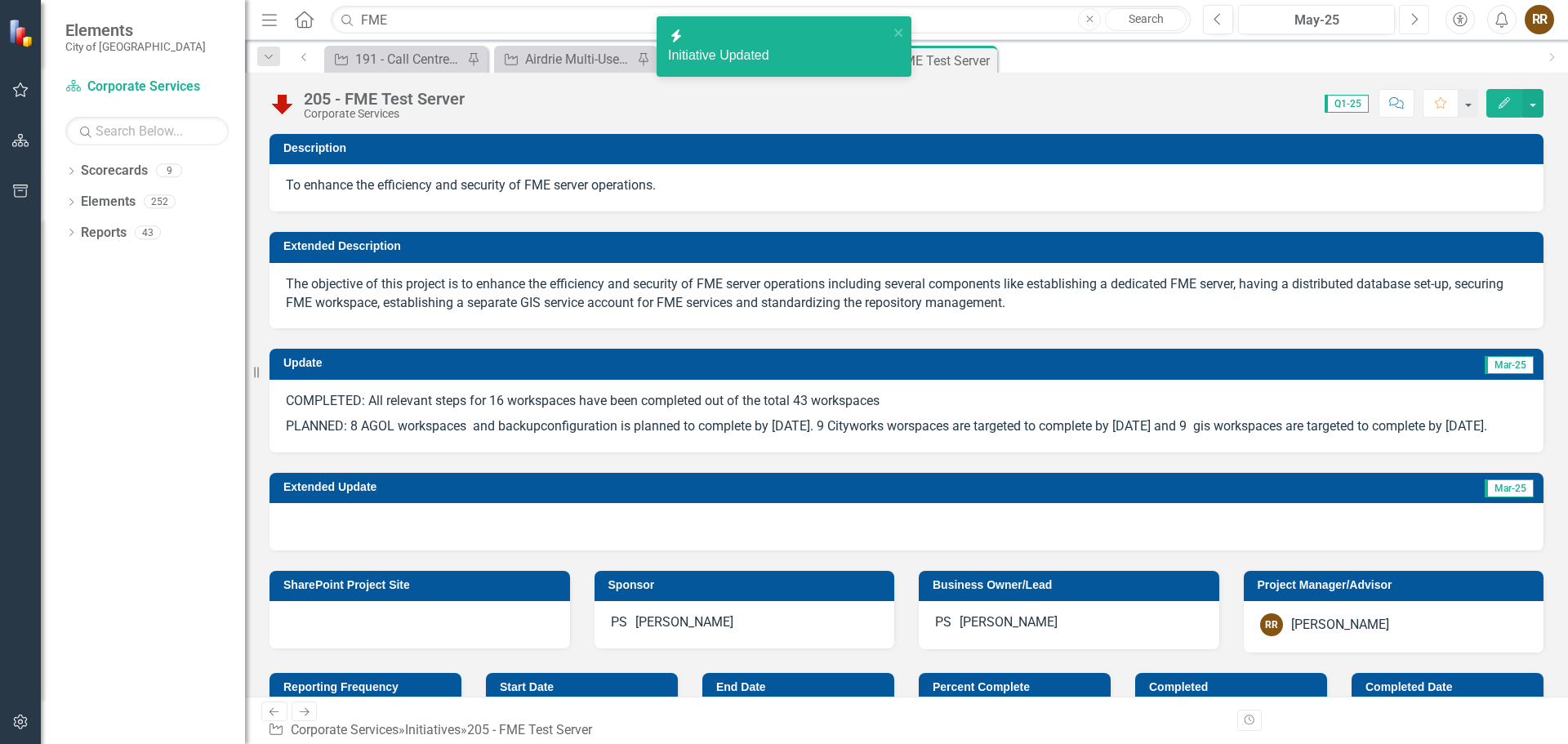 click on "Next" 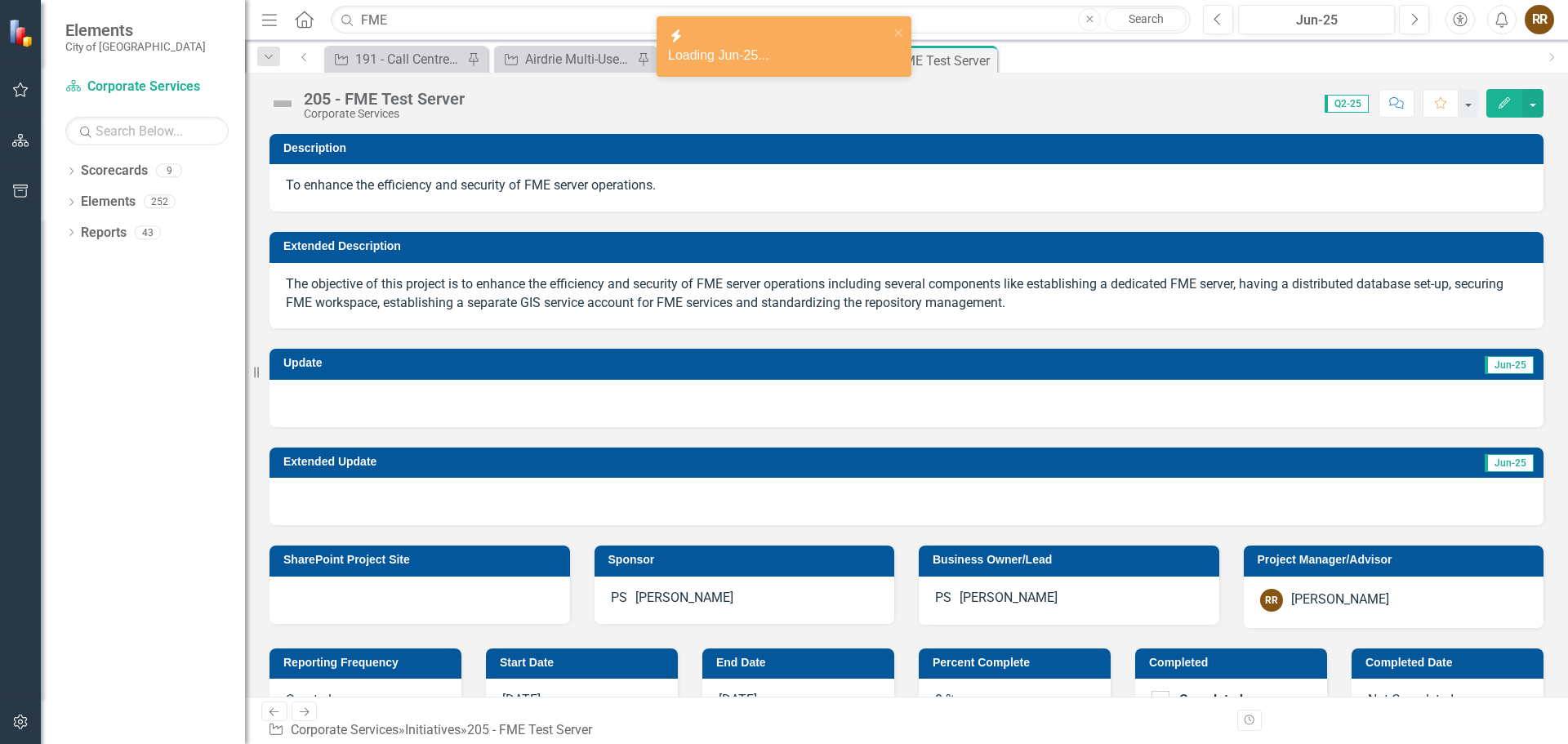 click on "Edit" 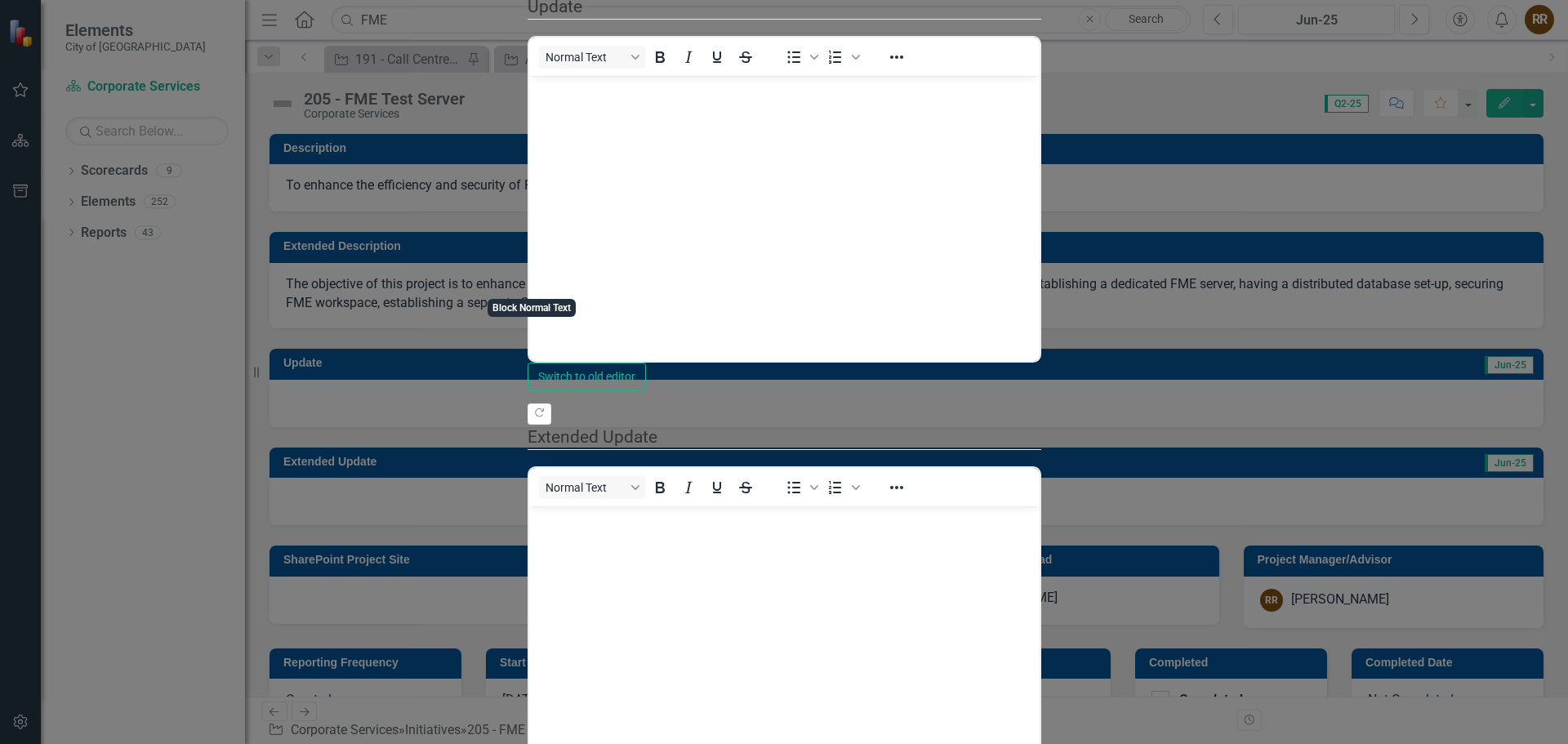 click on "Normal Text" at bounding box center (592, 57) 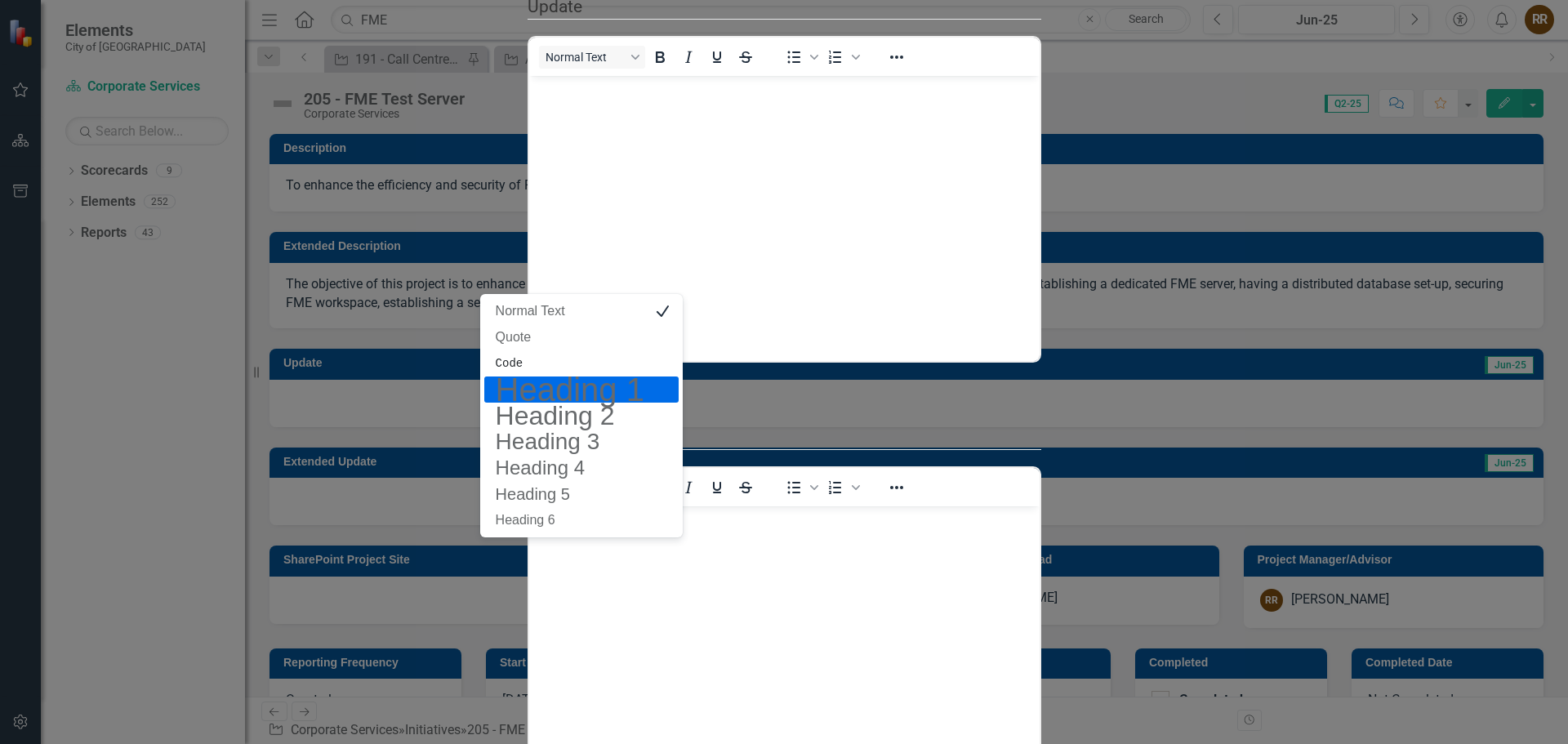 click at bounding box center (783, 198) 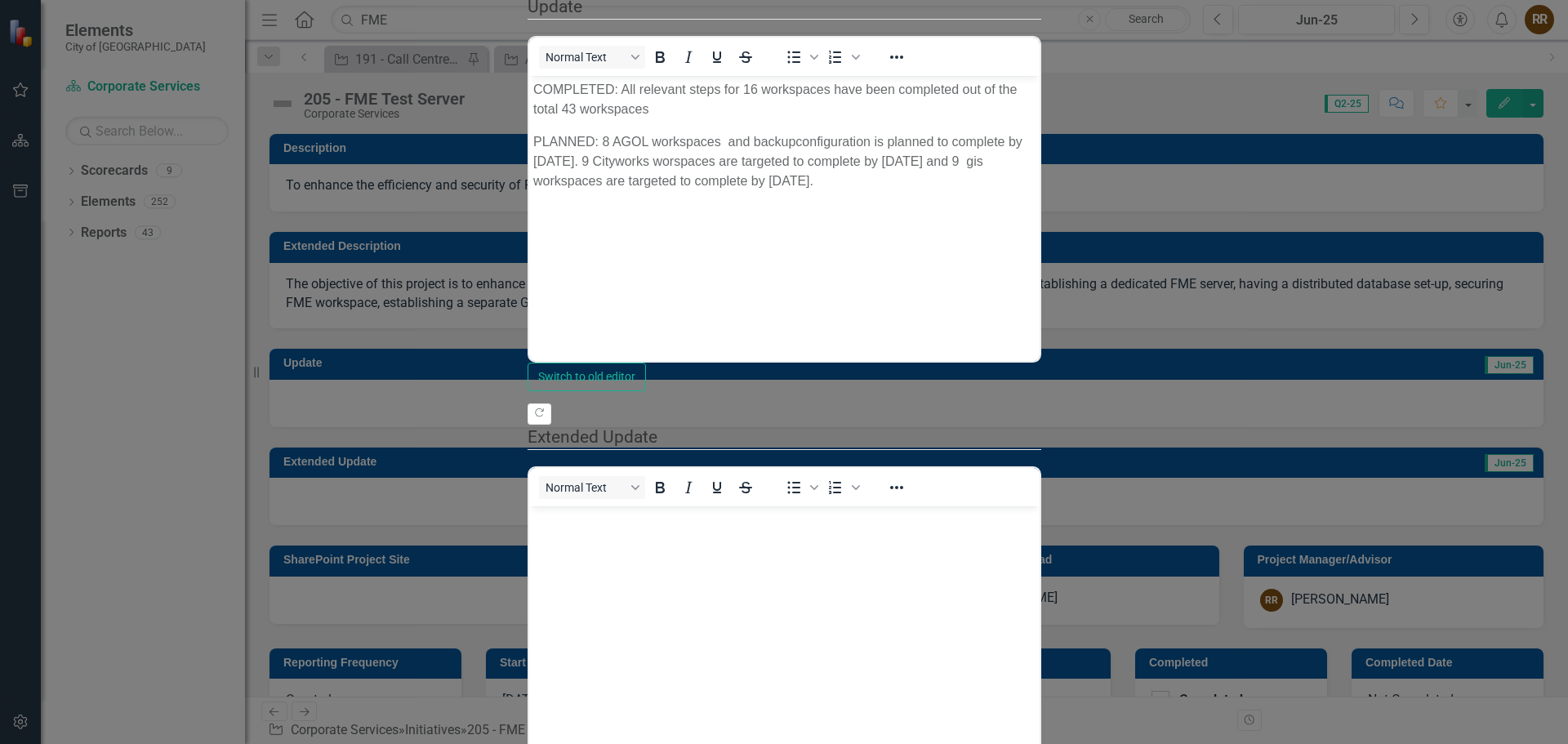 type on "37" 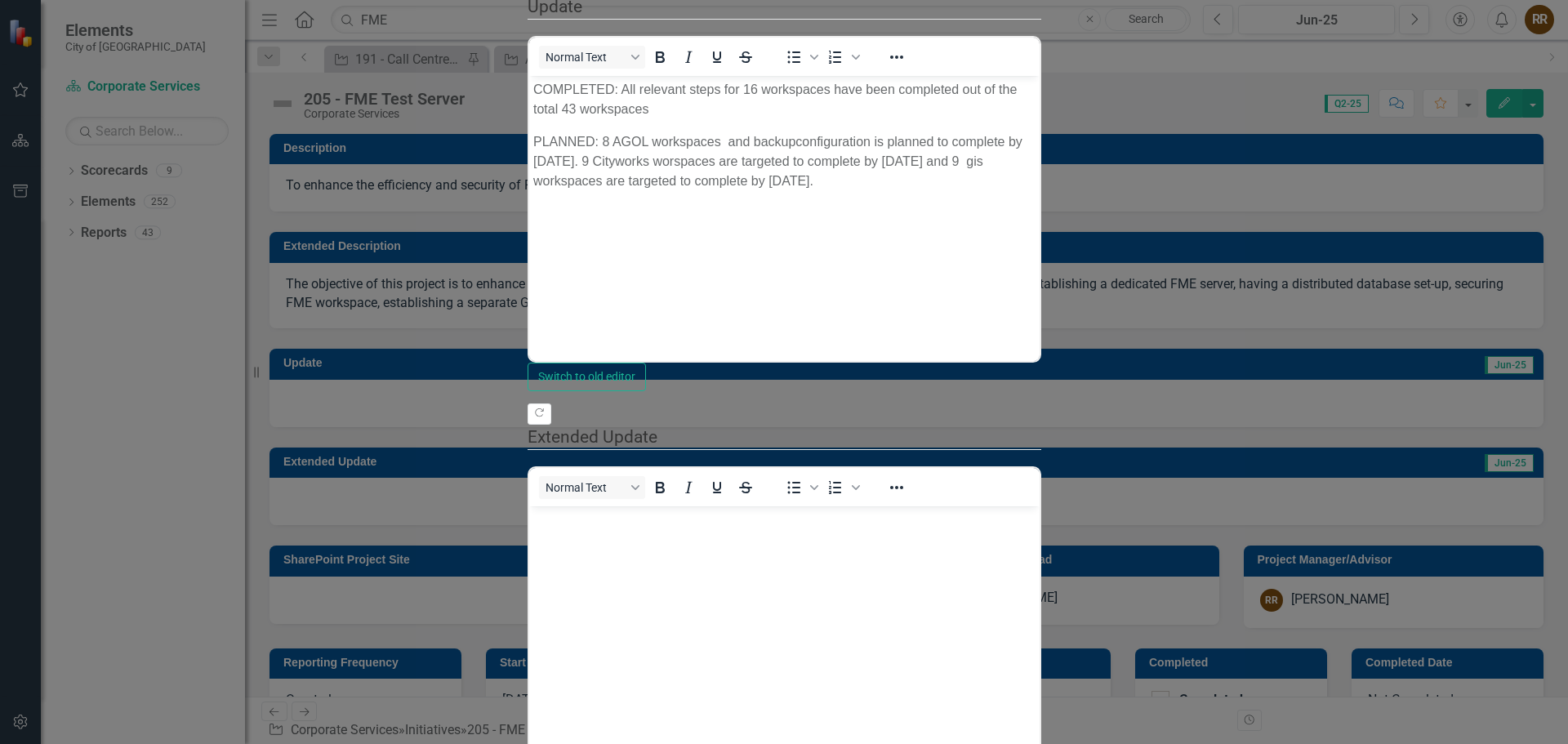 drag, startPoint x: 460, startPoint y: 202, endPoint x: 857, endPoint y: 208, distance: 397.04534 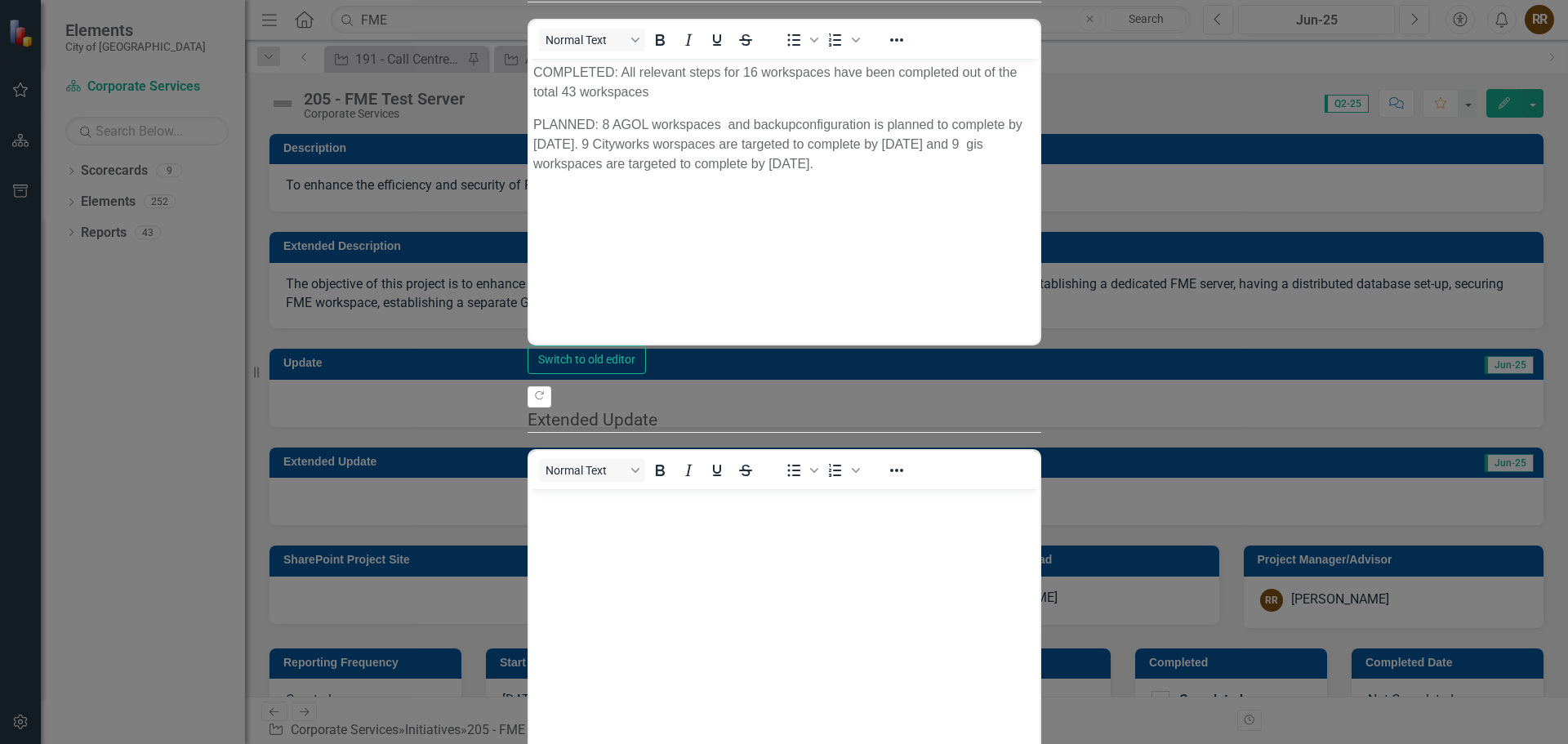 click on "Below Plan" at bounding box center (784, 901) 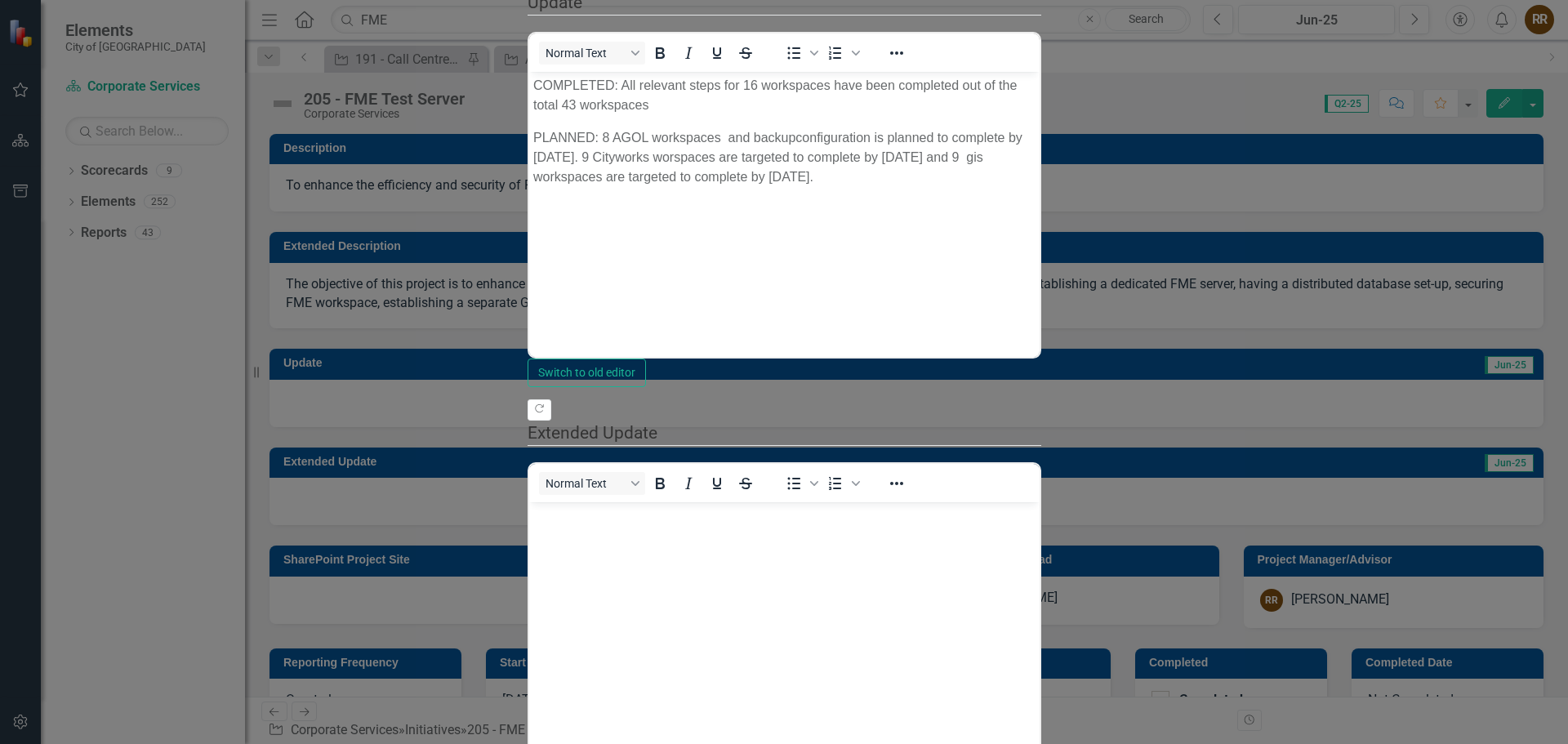 click on "Save" at bounding box center [614, 1086] 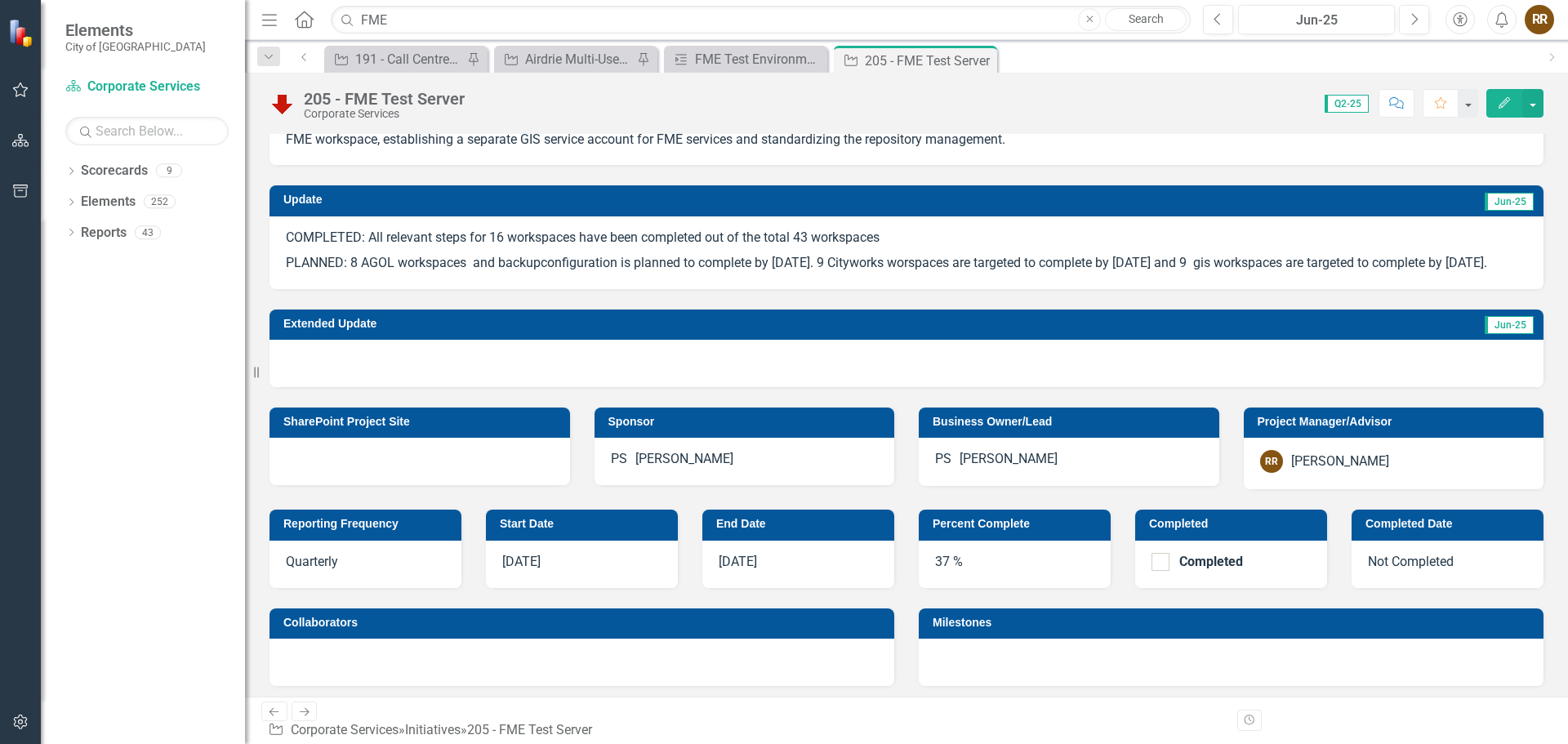 scroll, scrollTop: 0, scrollLeft: 0, axis: both 